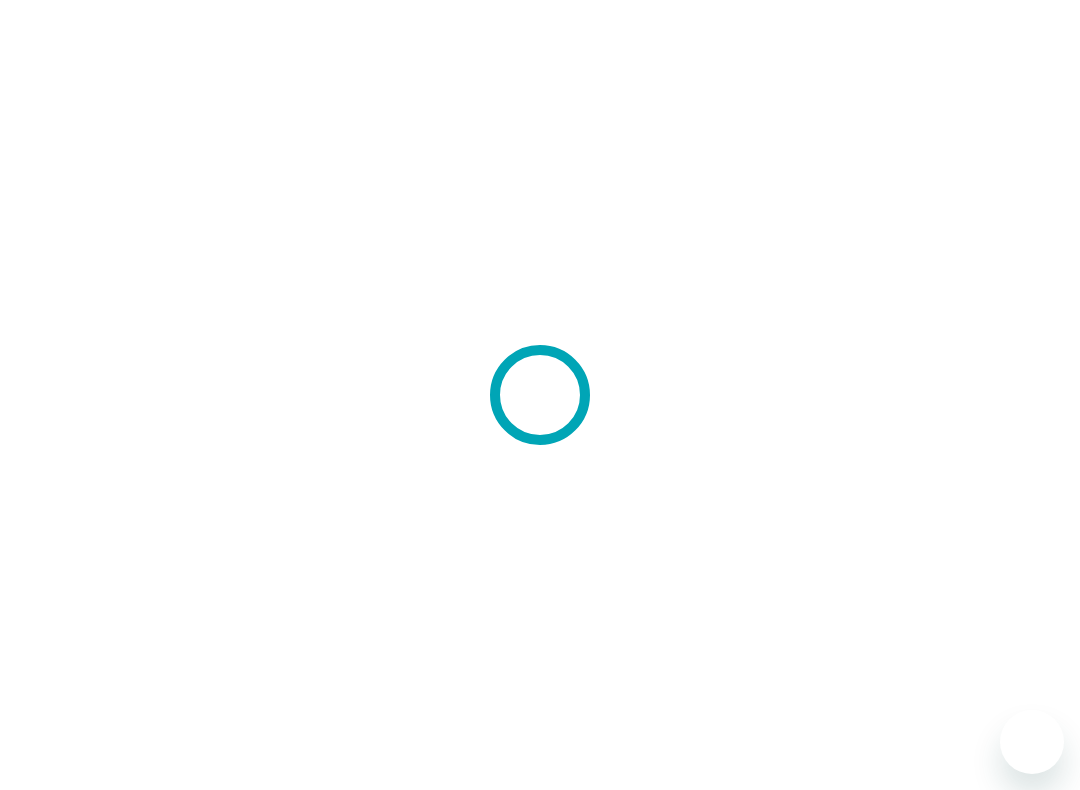 scroll, scrollTop: 0, scrollLeft: 0, axis: both 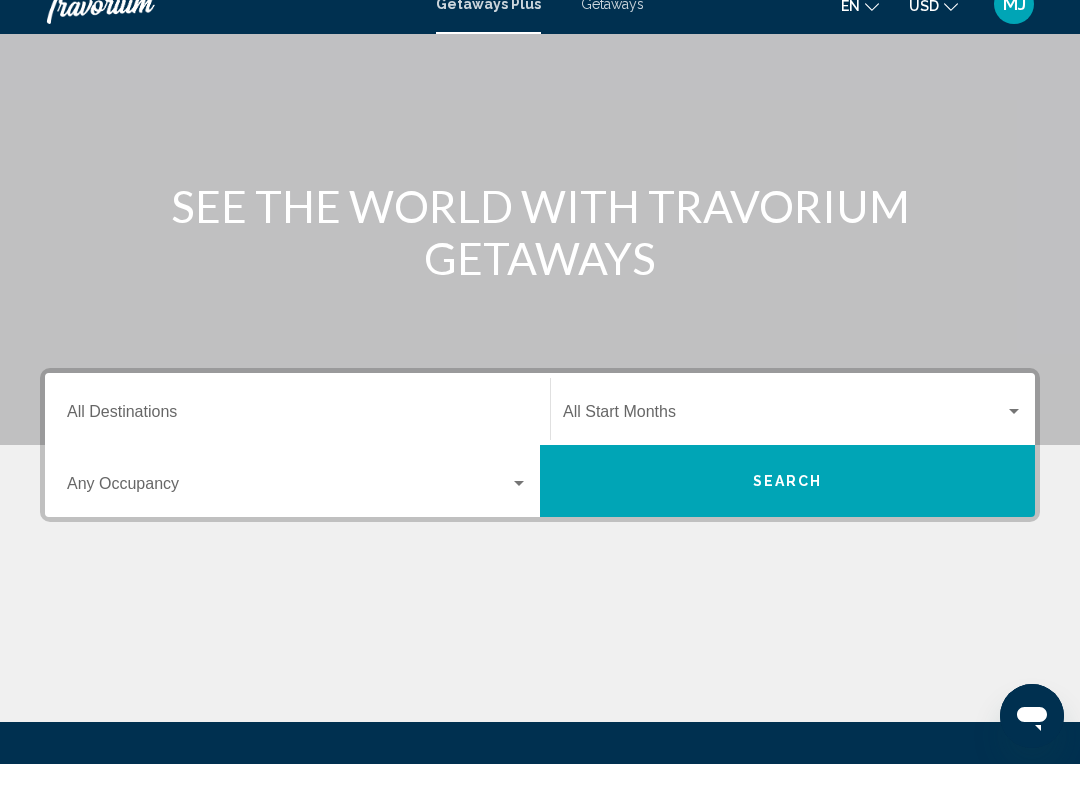 click on "Destination All Destinations" at bounding box center [297, 442] 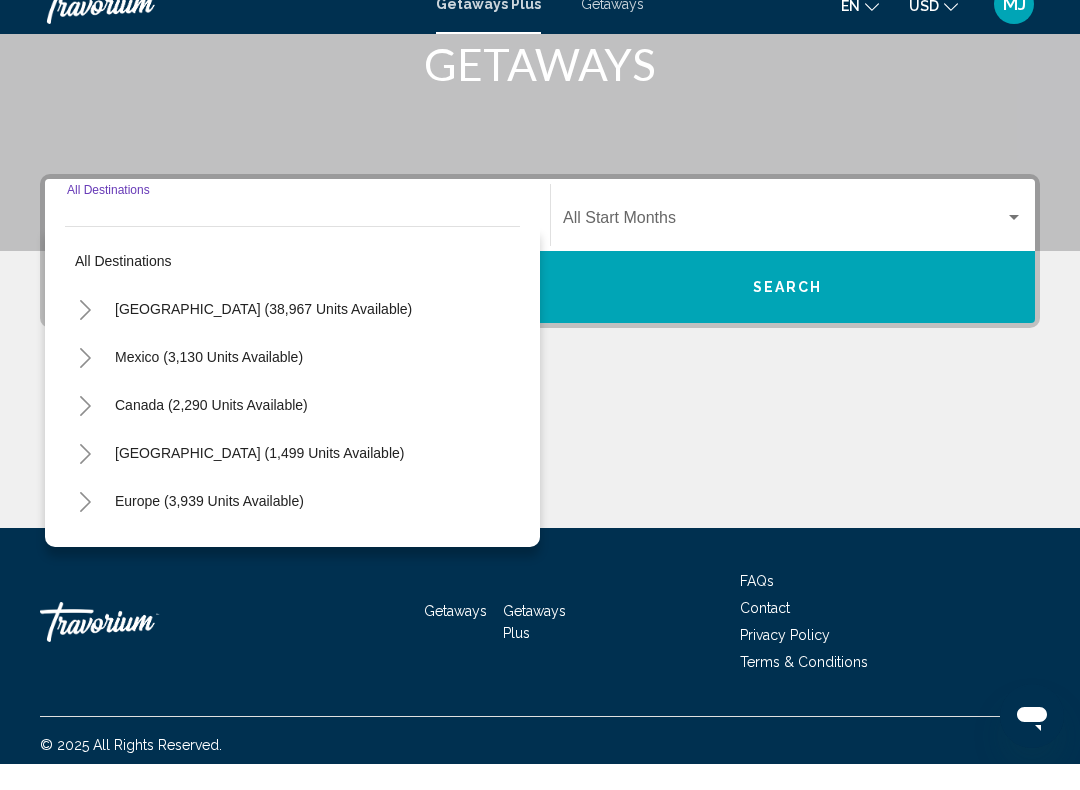 scroll, scrollTop: 332, scrollLeft: 0, axis: vertical 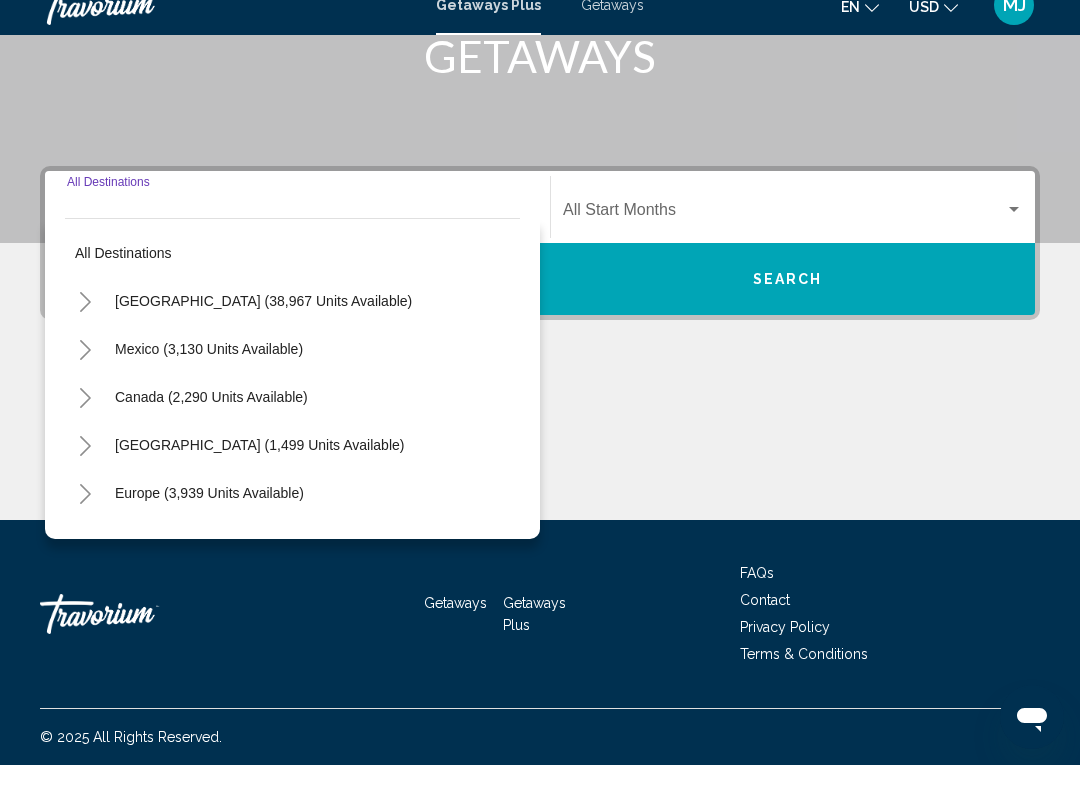 click on "[GEOGRAPHIC_DATA] (38,967 units available)" at bounding box center [209, 374] 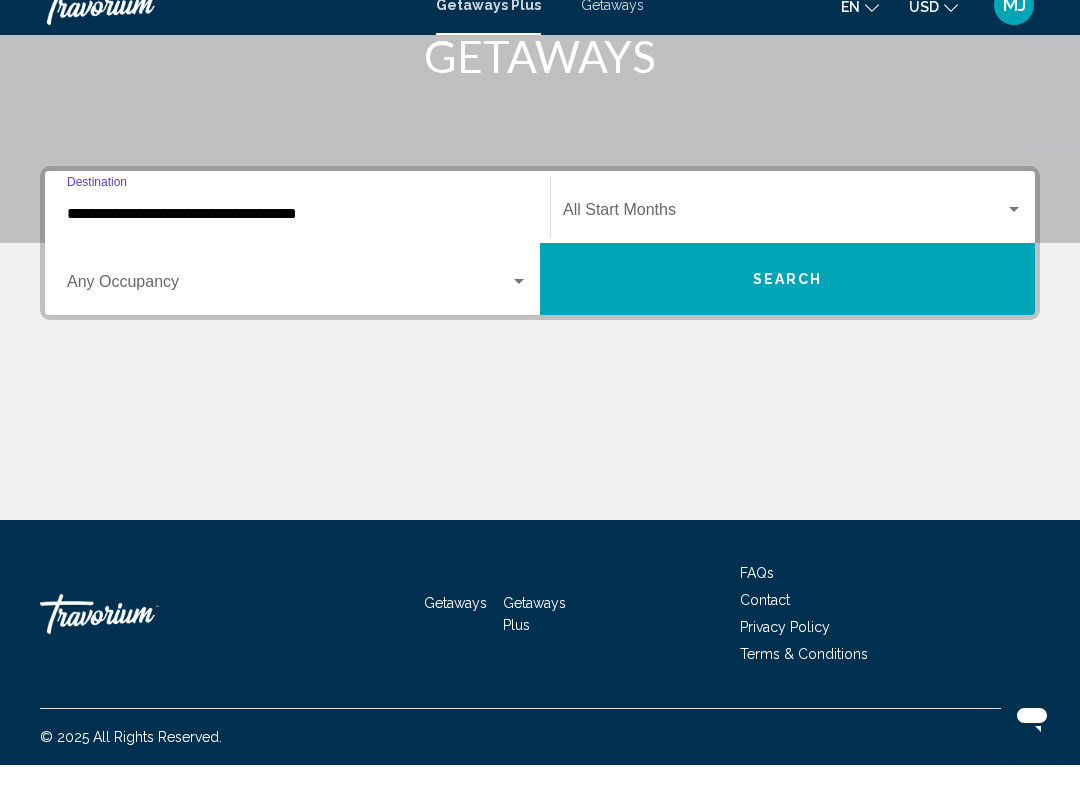 click on "Occupancy Any Occupancy" at bounding box center (297, 304) 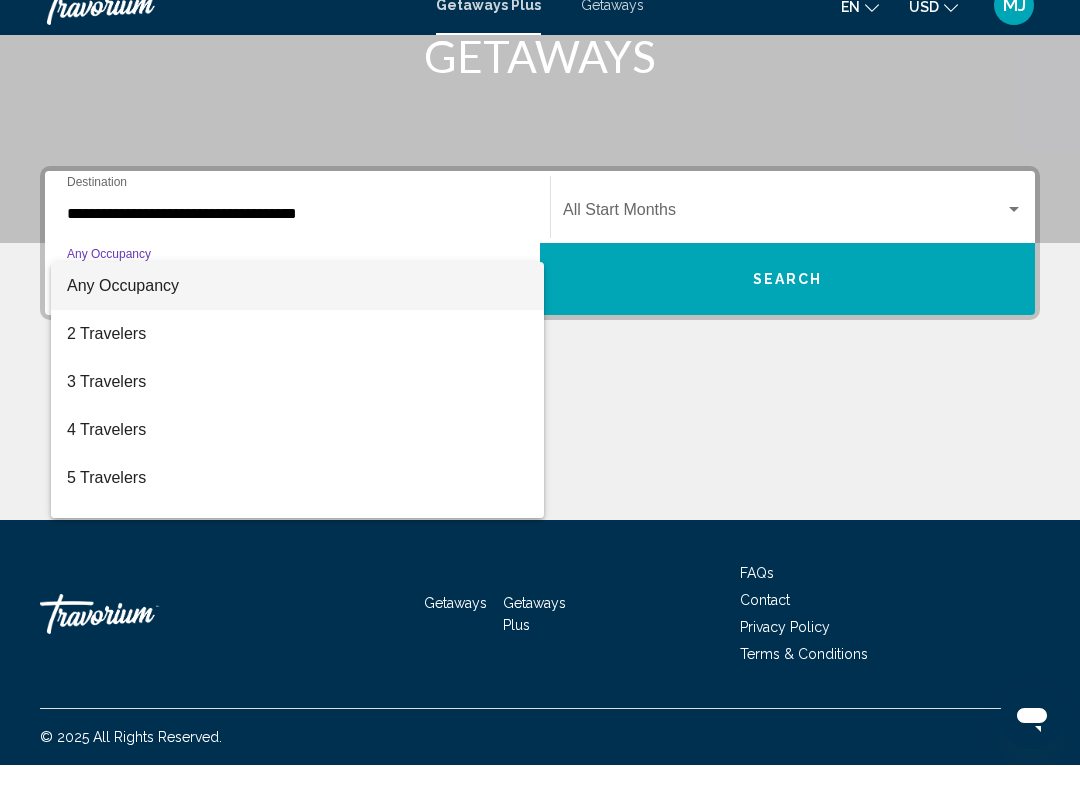 click at bounding box center [540, 395] 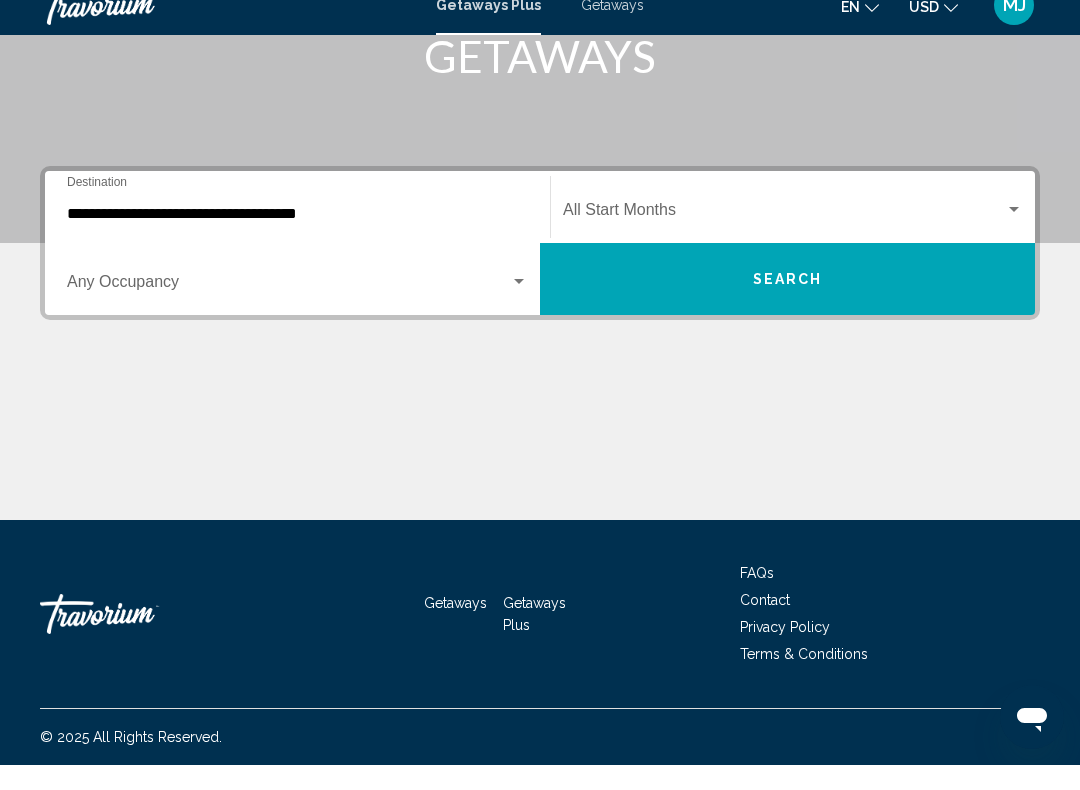 click at bounding box center [519, 307] 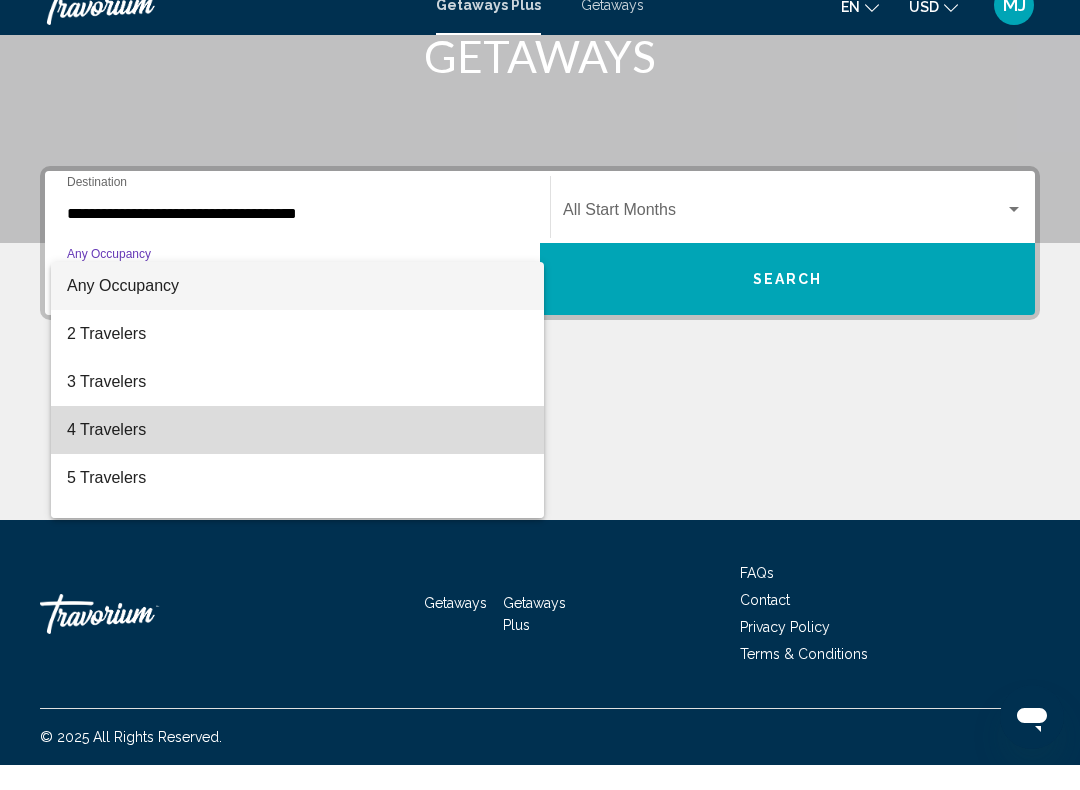 click on "4 Travelers" at bounding box center [297, 455] 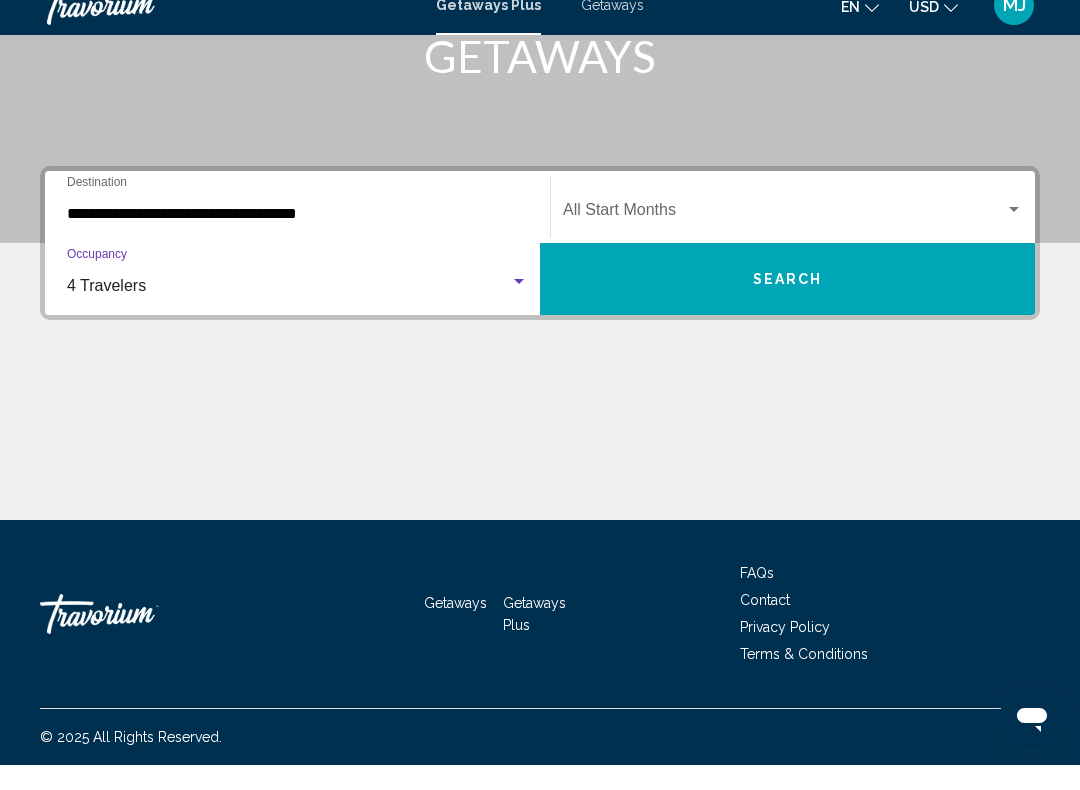click at bounding box center [1014, 235] 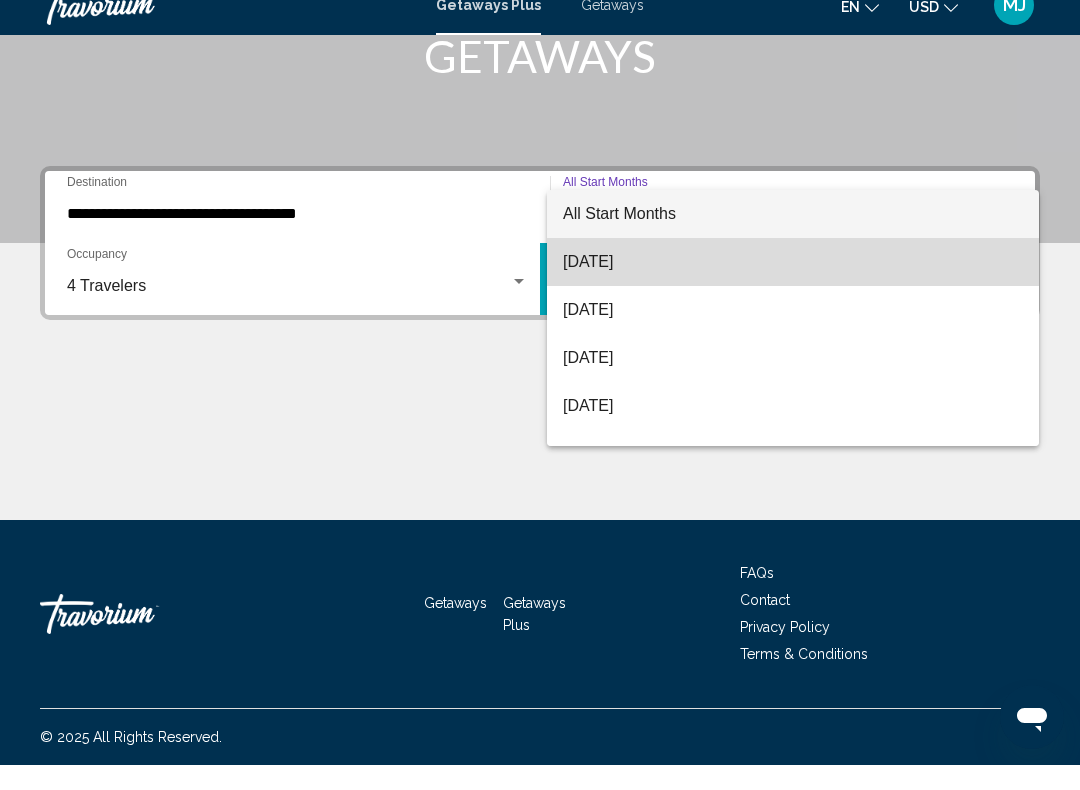 click on "[DATE]" at bounding box center (793, 287) 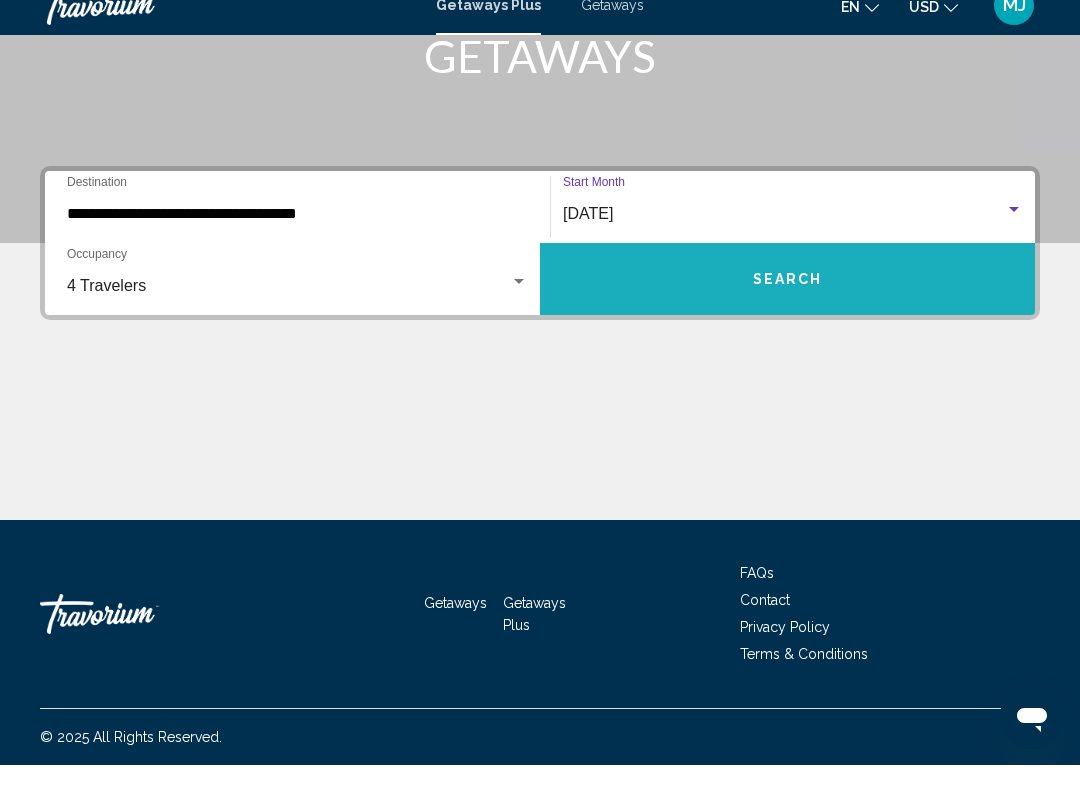 click on "Search" at bounding box center (787, 304) 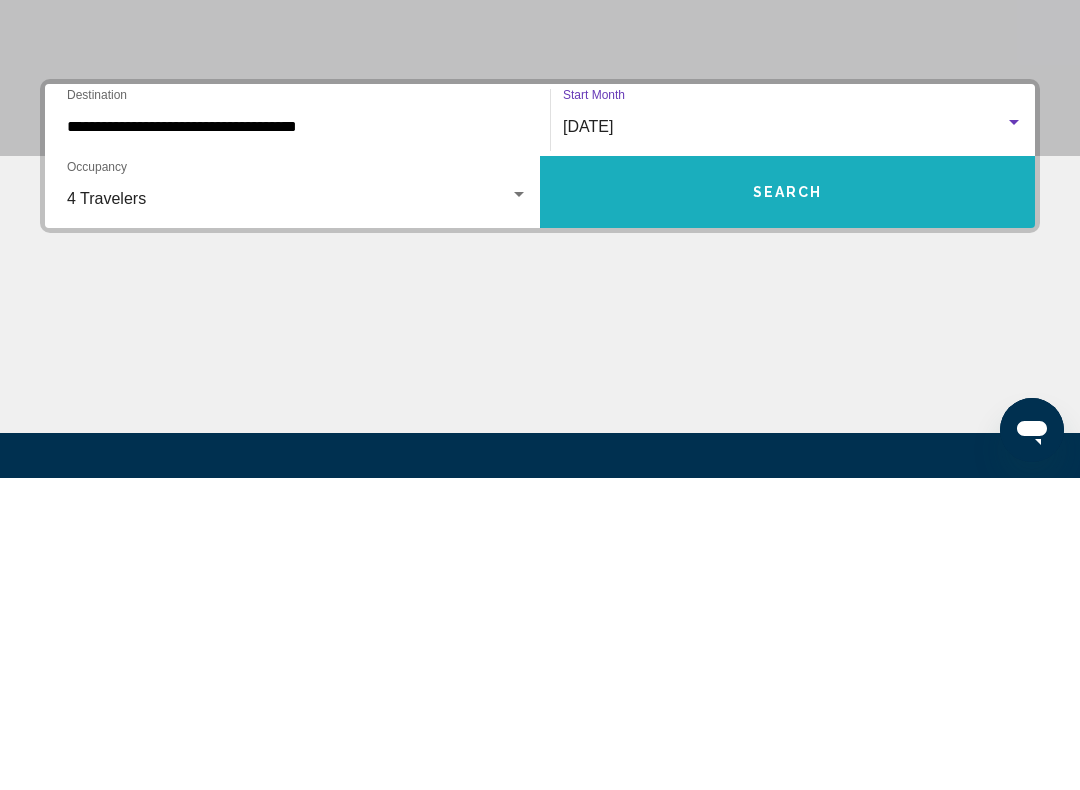scroll, scrollTop: 0, scrollLeft: 0, axis: both 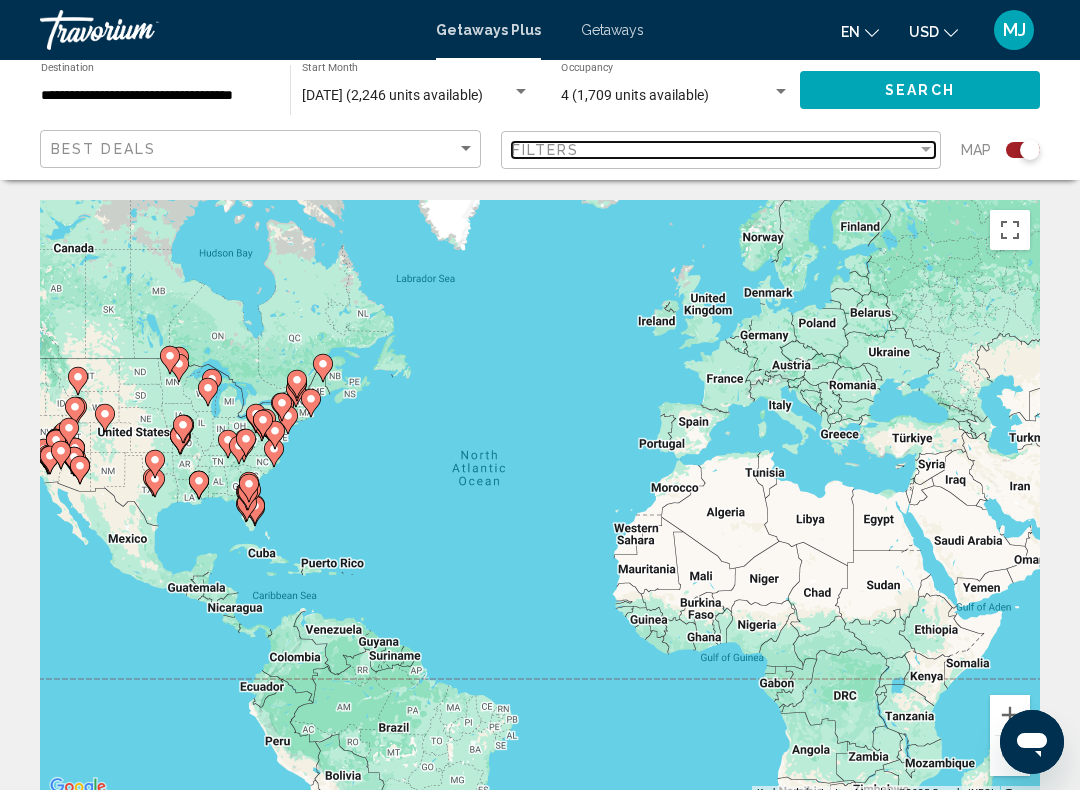 click at bounding box center [926, 149] 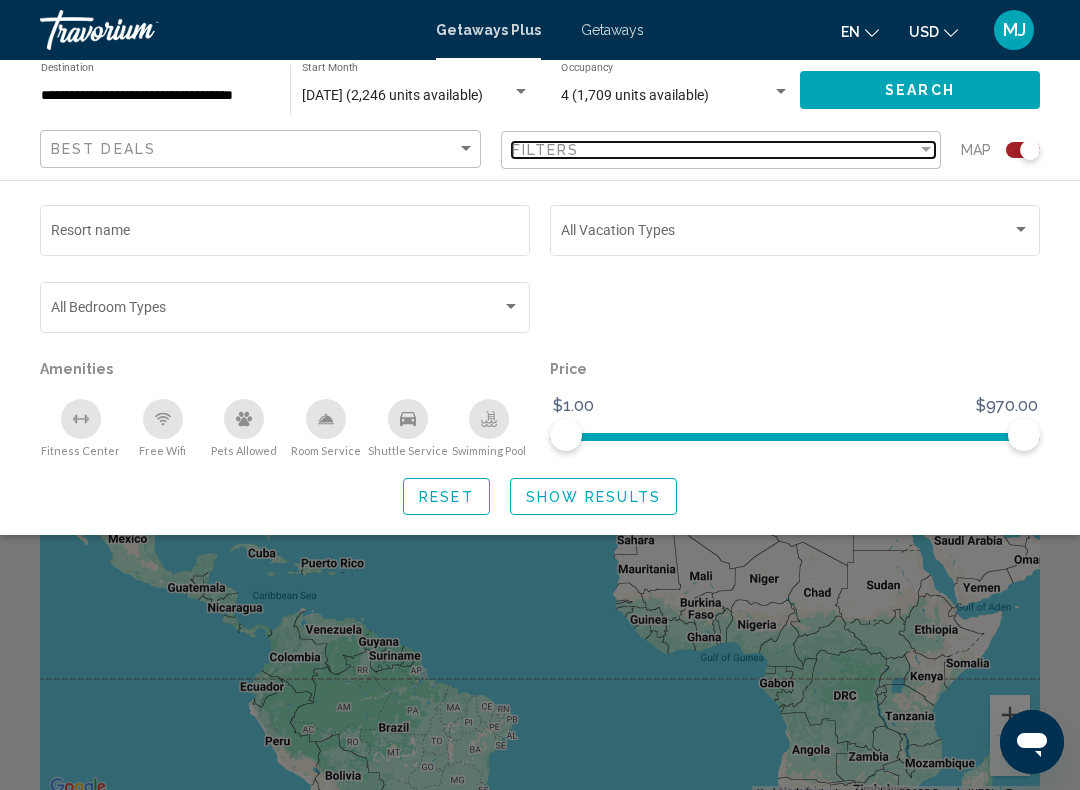 click at bounding box center [926, 150] 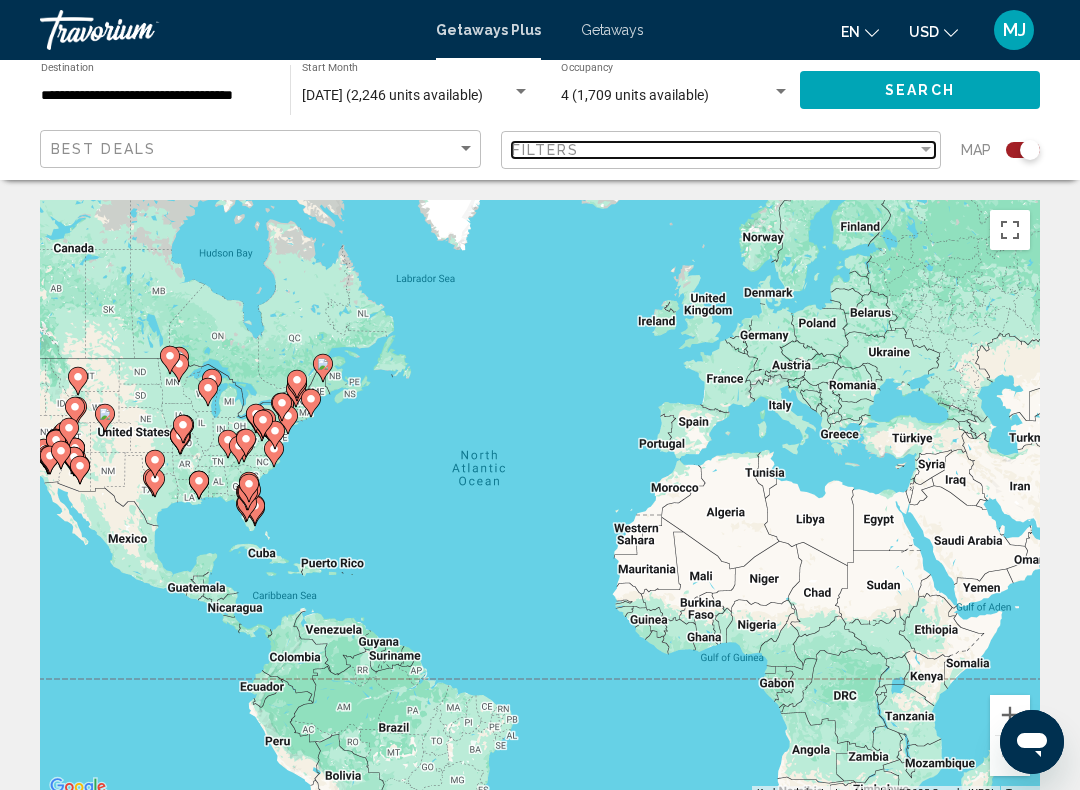 click at bounding box center (926, 150) 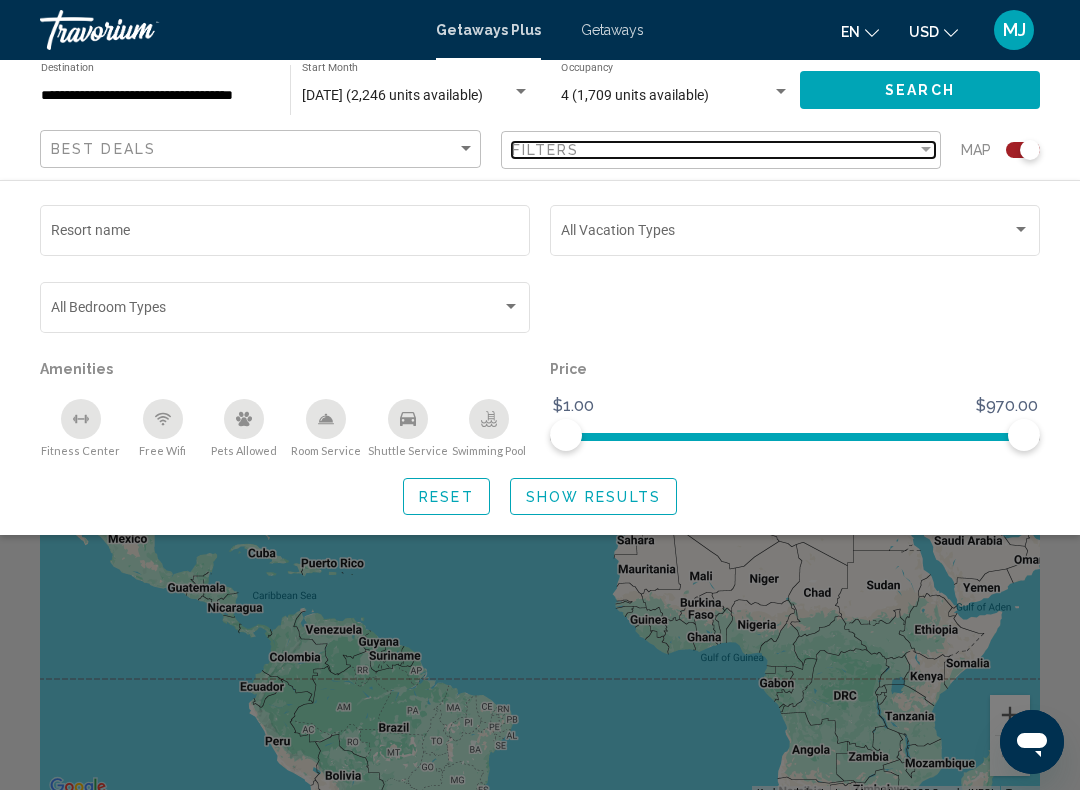 click at bounding box center (926, 150) 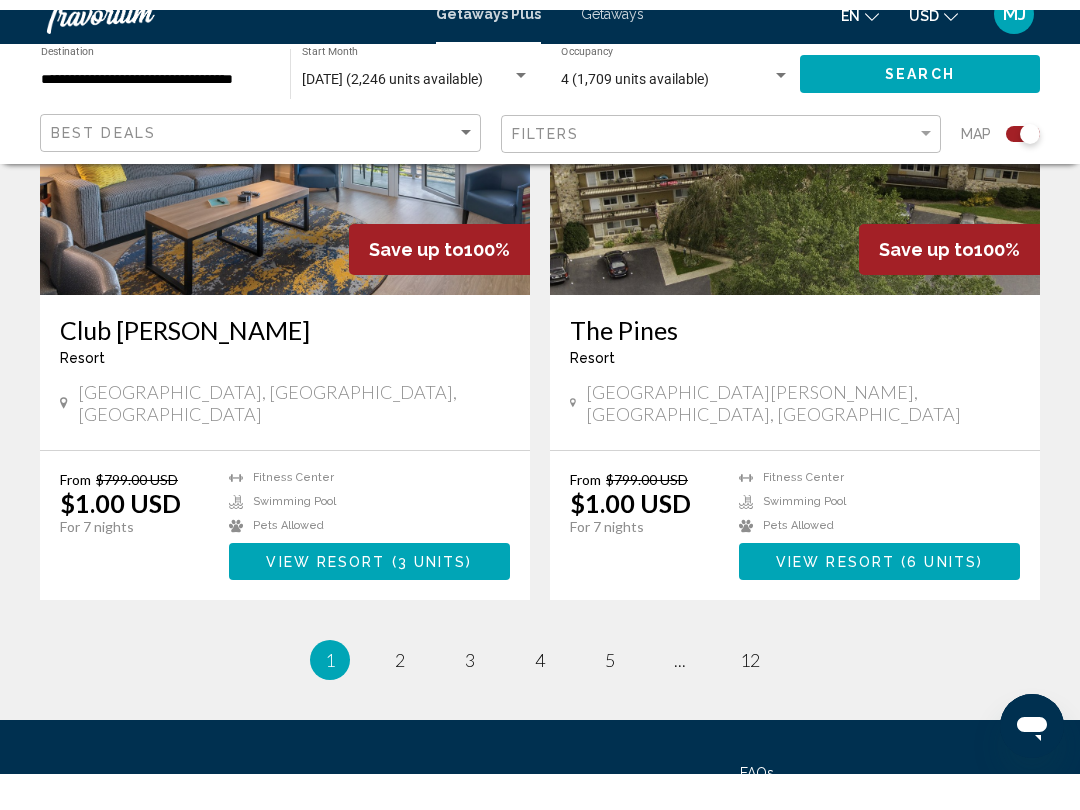 scroll, scrollTop: 4386, scrollLeft: 0, axis: vertical 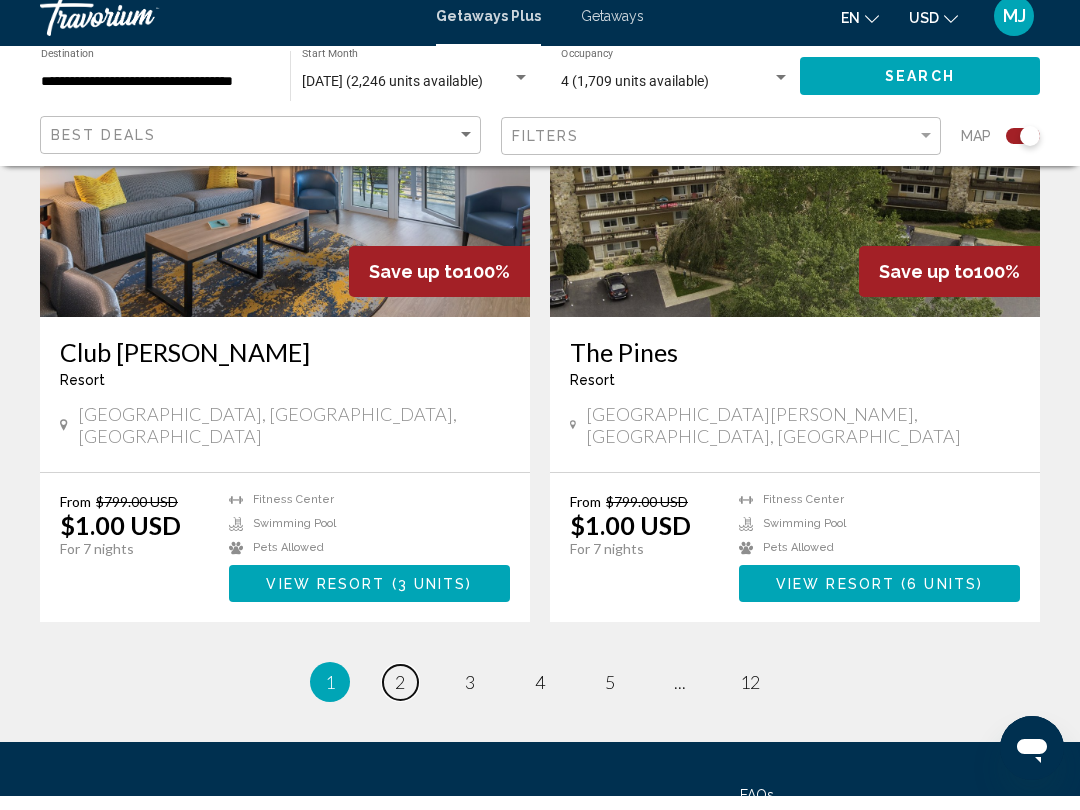 click on "page  2" at bounding box center [400, 696] 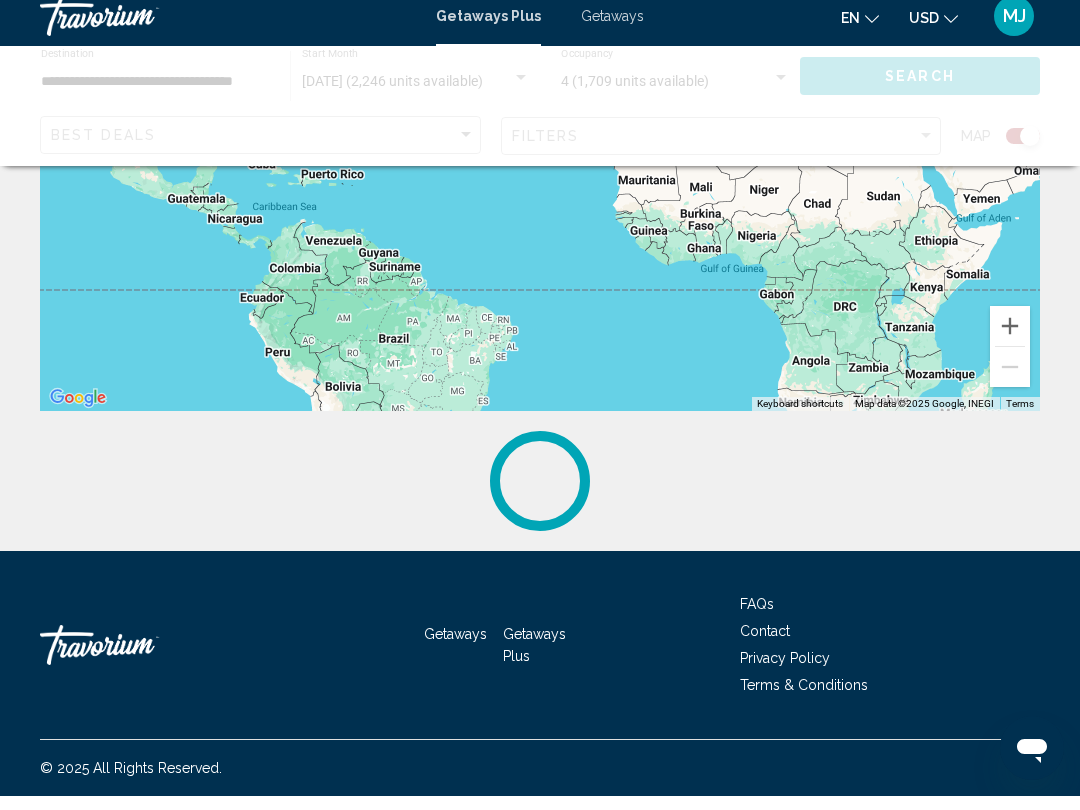 scroll, scrollTop: 0, scrollLeft: 0, axis: both 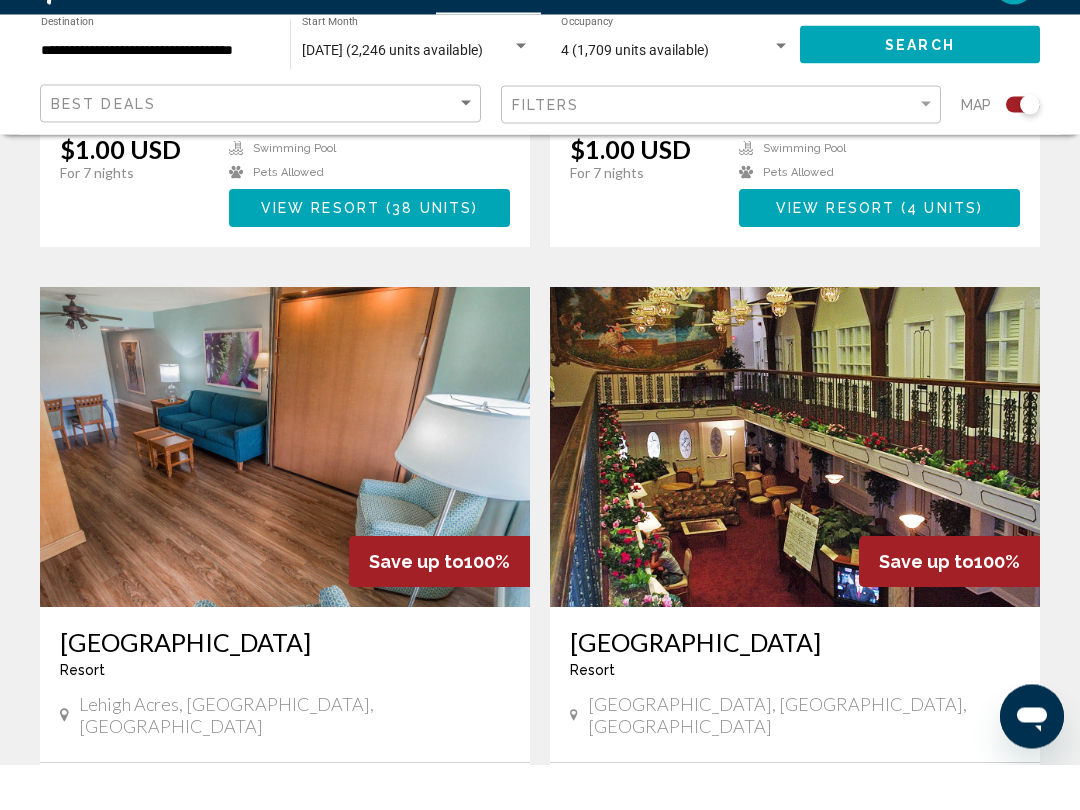 click on "page  3" at bounding box center [470, 1018] 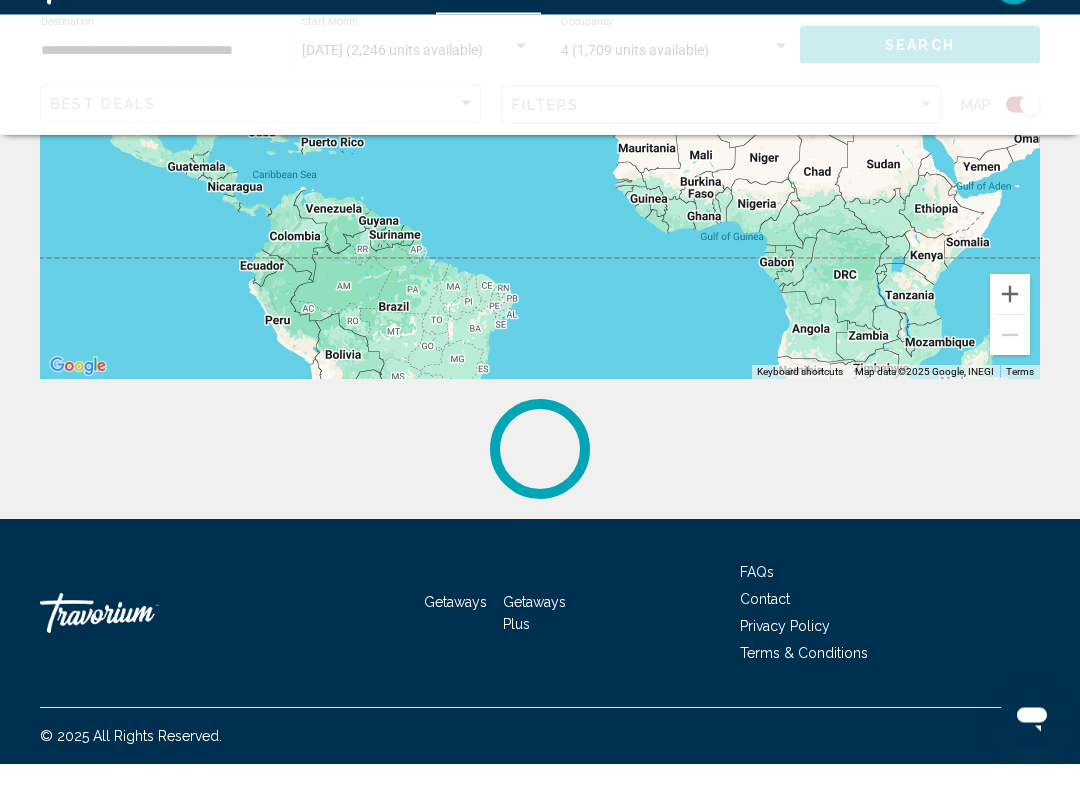 scroll, scrollTop: 0, scrollLeft: 0, axis: both 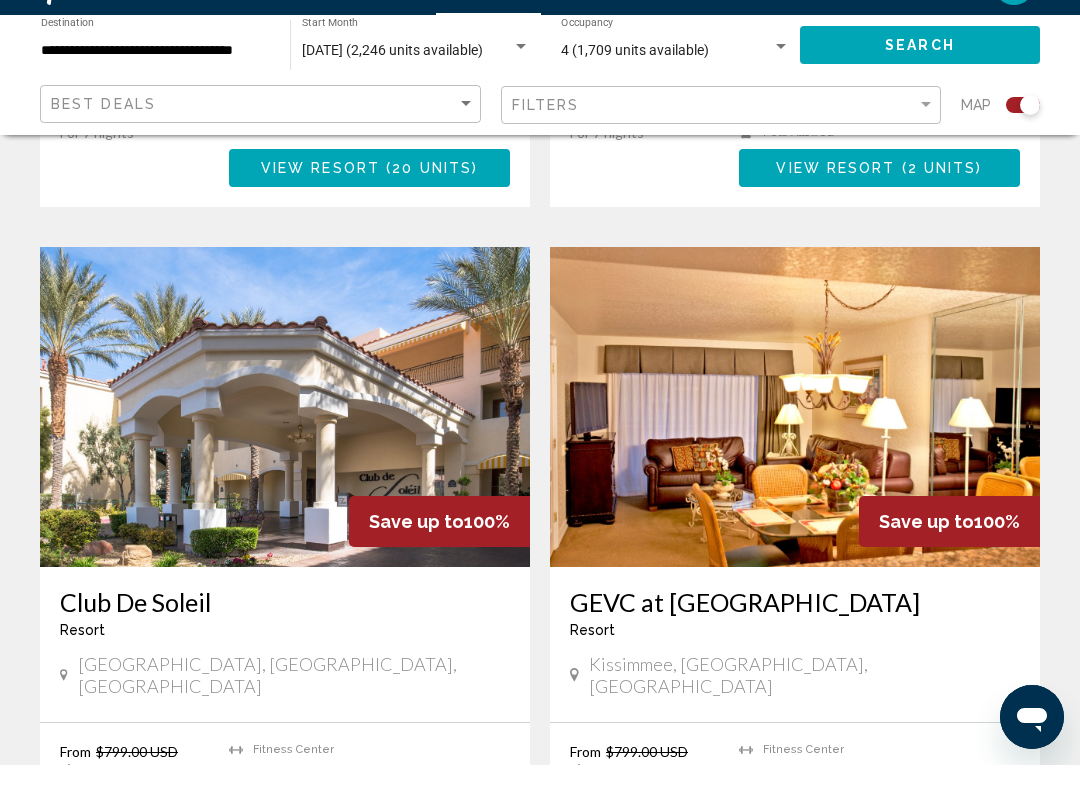 click on "4" at bounding box center [540, 977] 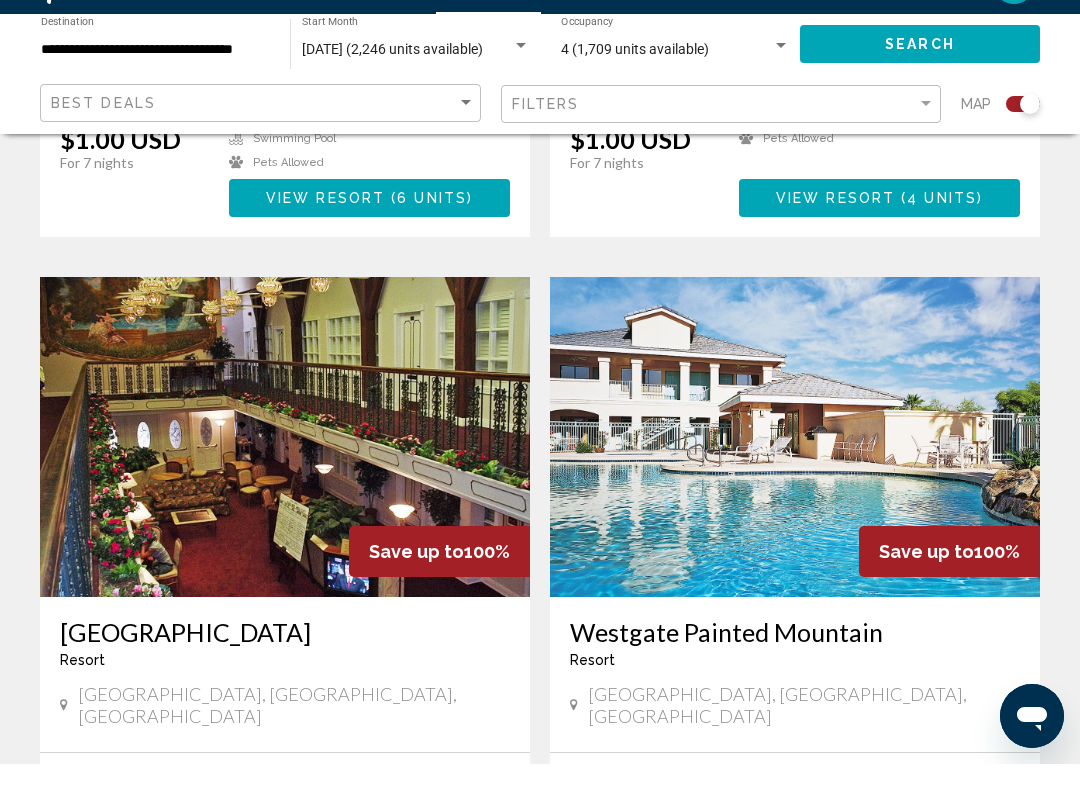 scroll, scrollTop: 4046, scrollLeft: 0, axis: vertical 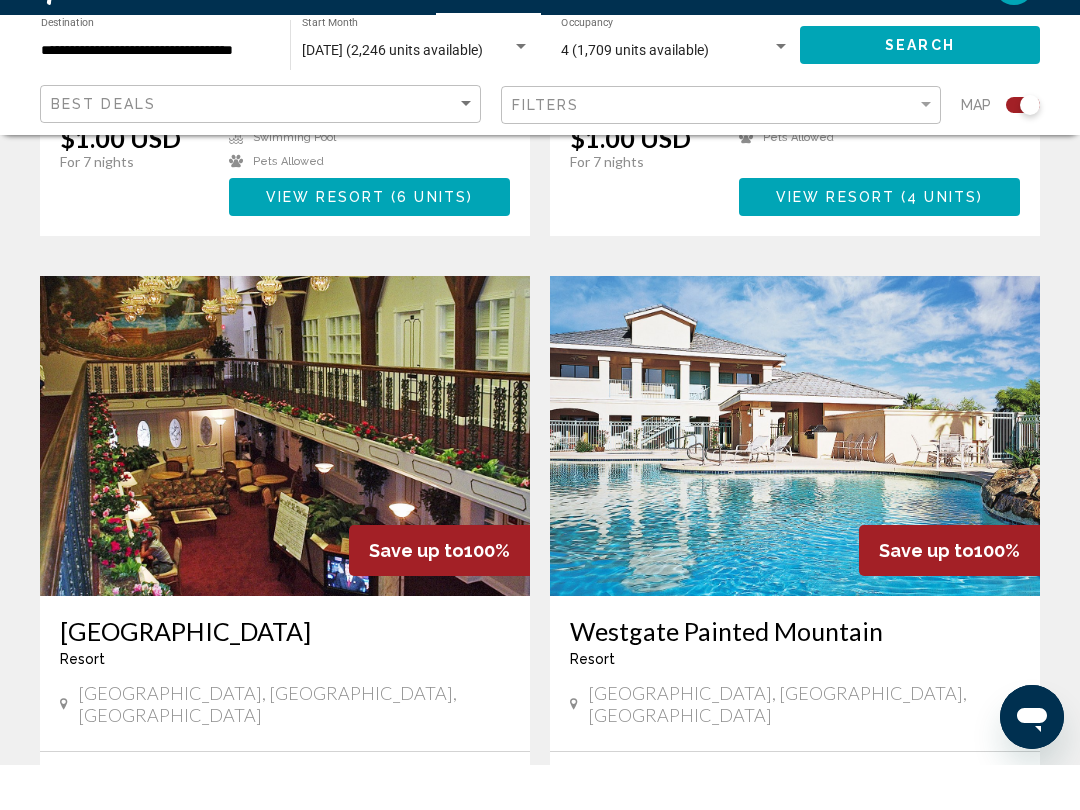 click at bounding box center [388, 908] 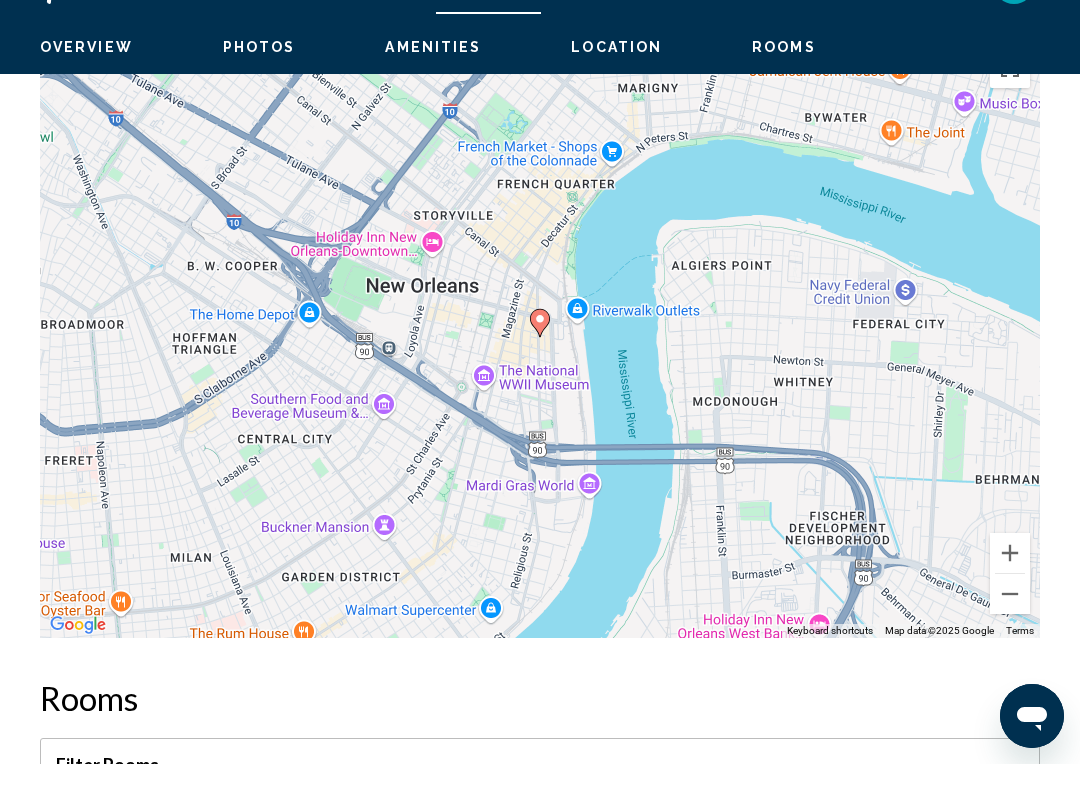scroll, scrollTop: 3003, scrollLeft: 0, axis: vertical 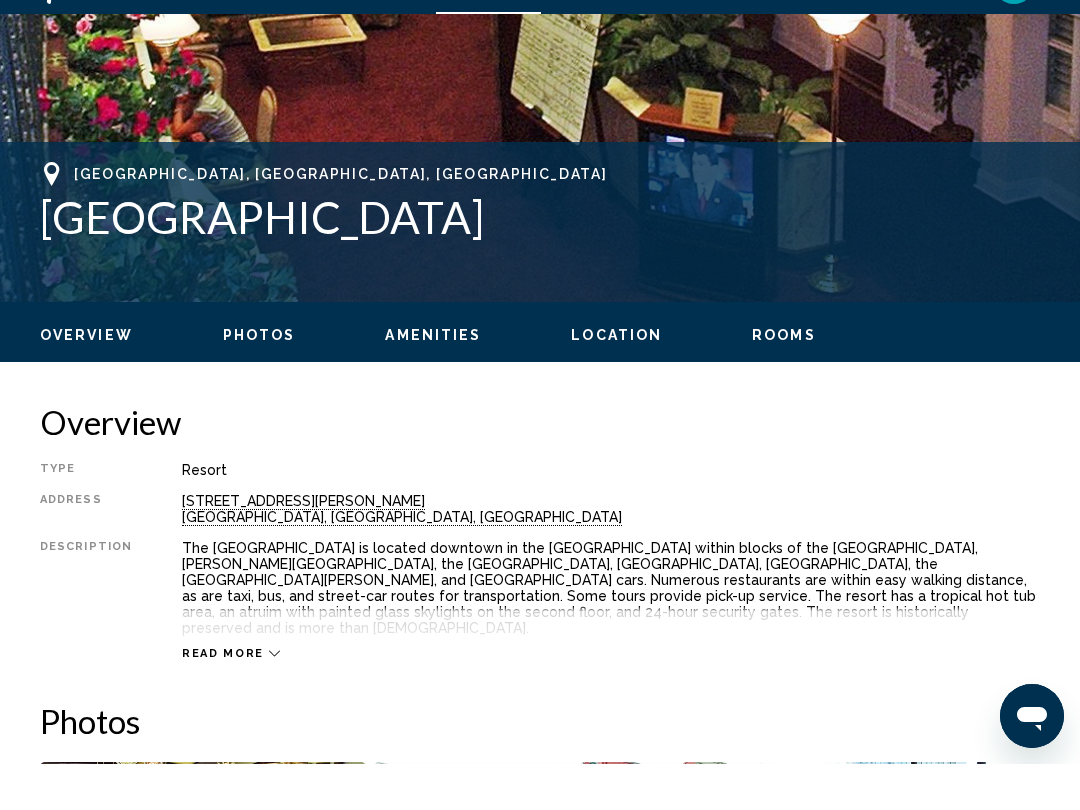 click on "Location" at bounding box center (616, 381) 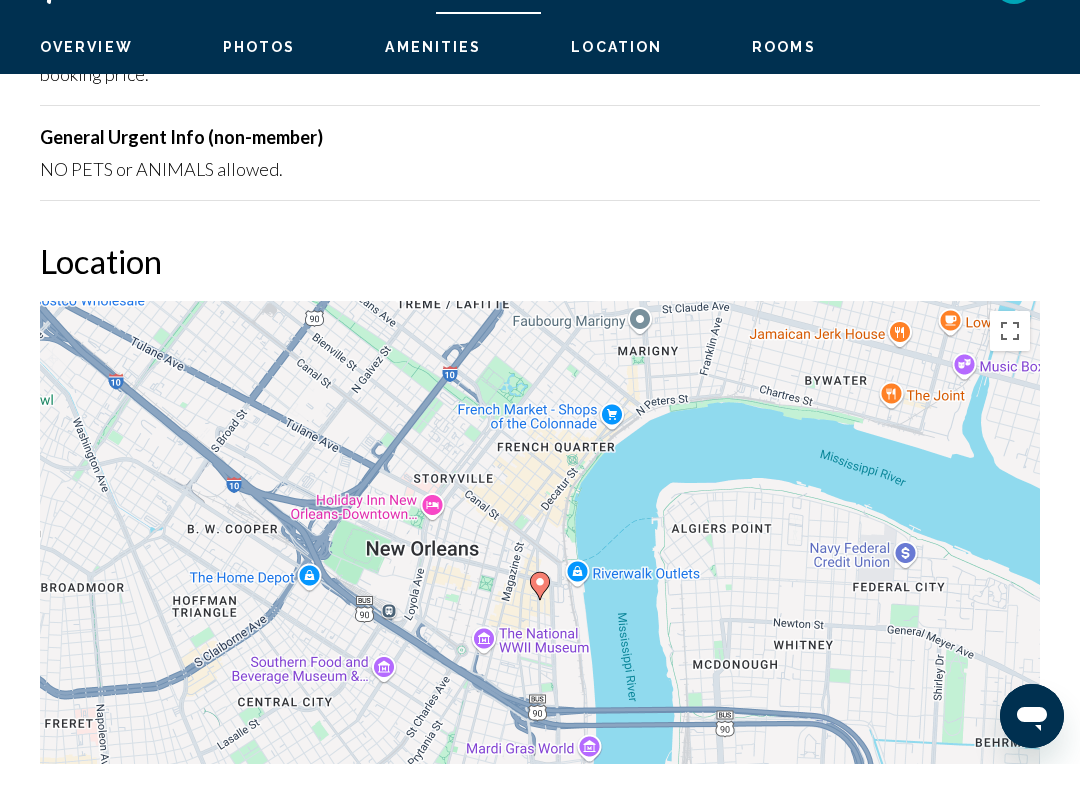 scroll, scrollTop: 2843, scrollLeft: 0, axis: vertical 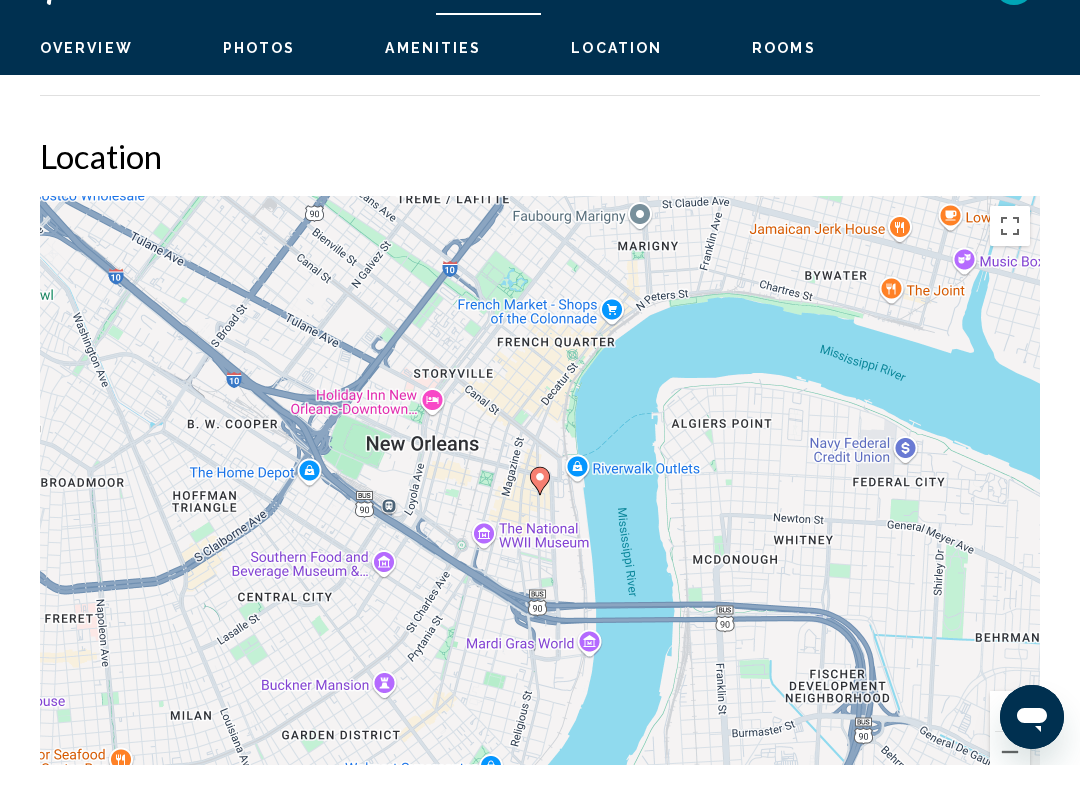click on "To navigate, press the arrow keys. To activate drag with keyboard, press Alt + Enter. Once in keyboard drag state, use the arrow keys to move the marker. To complete the drag, press the Enter key. To cancel, press Escape." at bounding box center (540, 541) 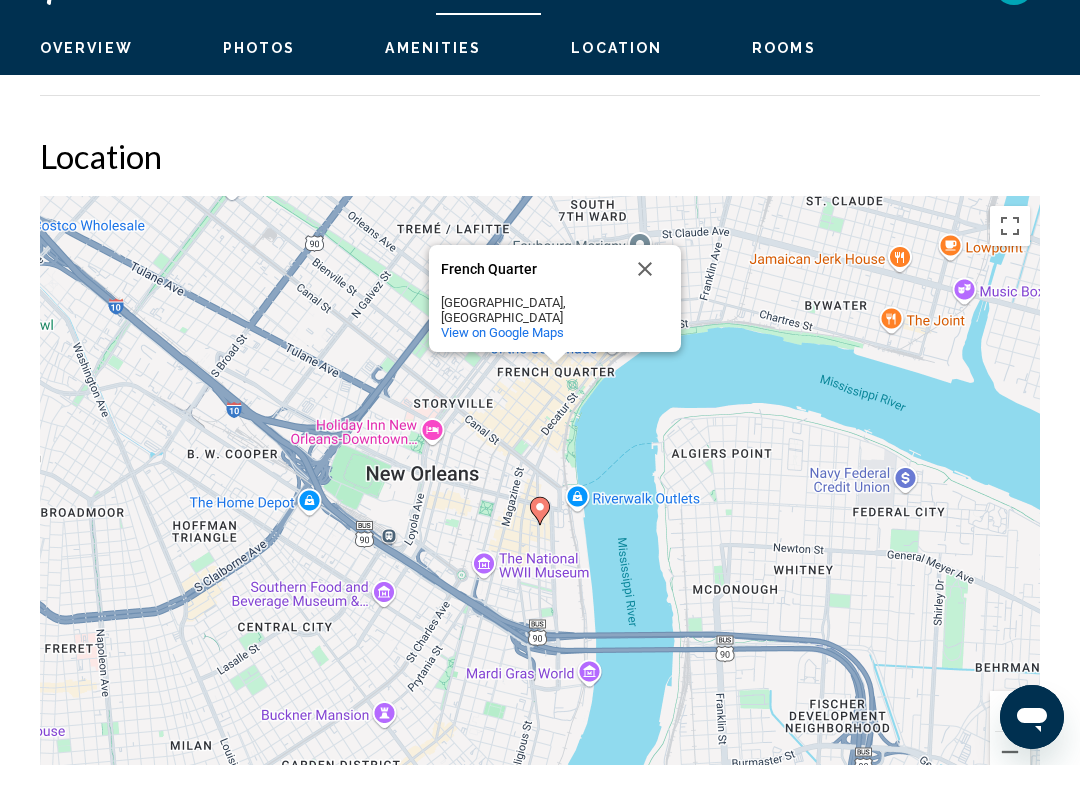 click on "View on Google Maps" at bounding box center [502, 377] 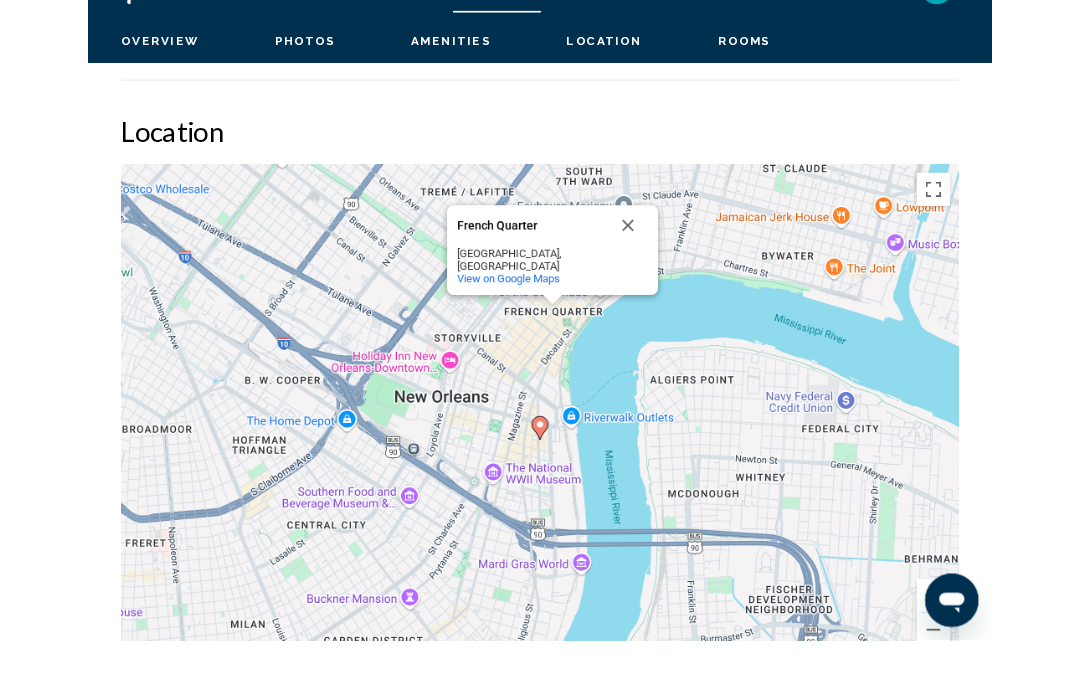 scroll, scrollTop: 2976, scrollLeft: 0, axis: vertical 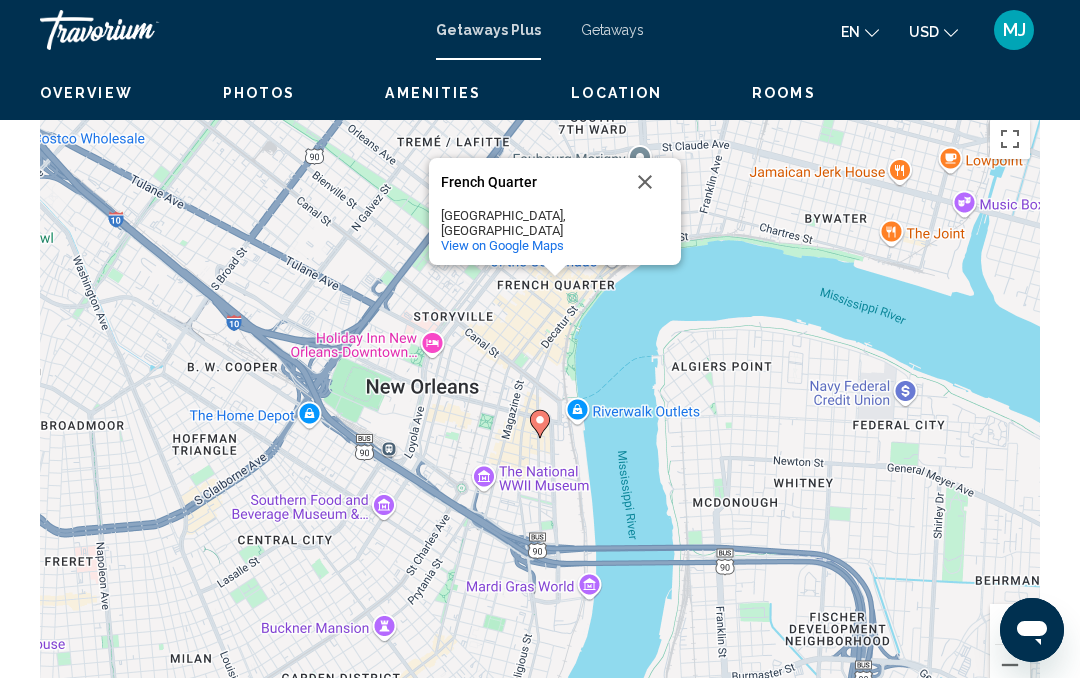 click at bounding box center (645, 182) 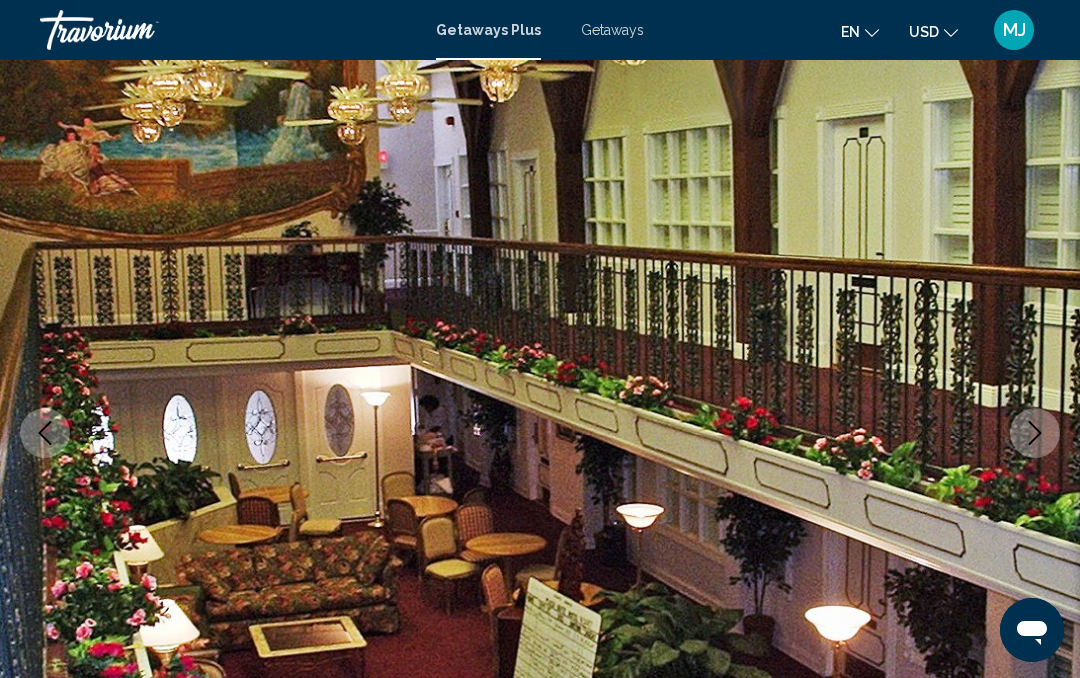 scroll, scrollTop: 0, scrollLeft: 0, axis: both 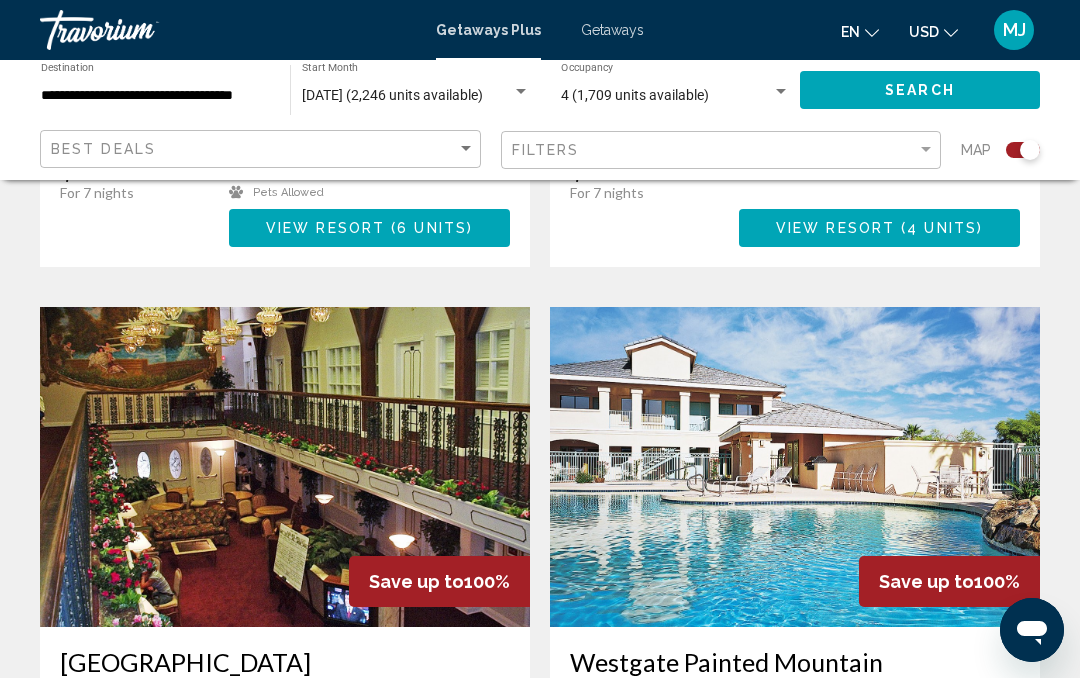 click on "Getaways Plus" at bounding box center [488, 30] 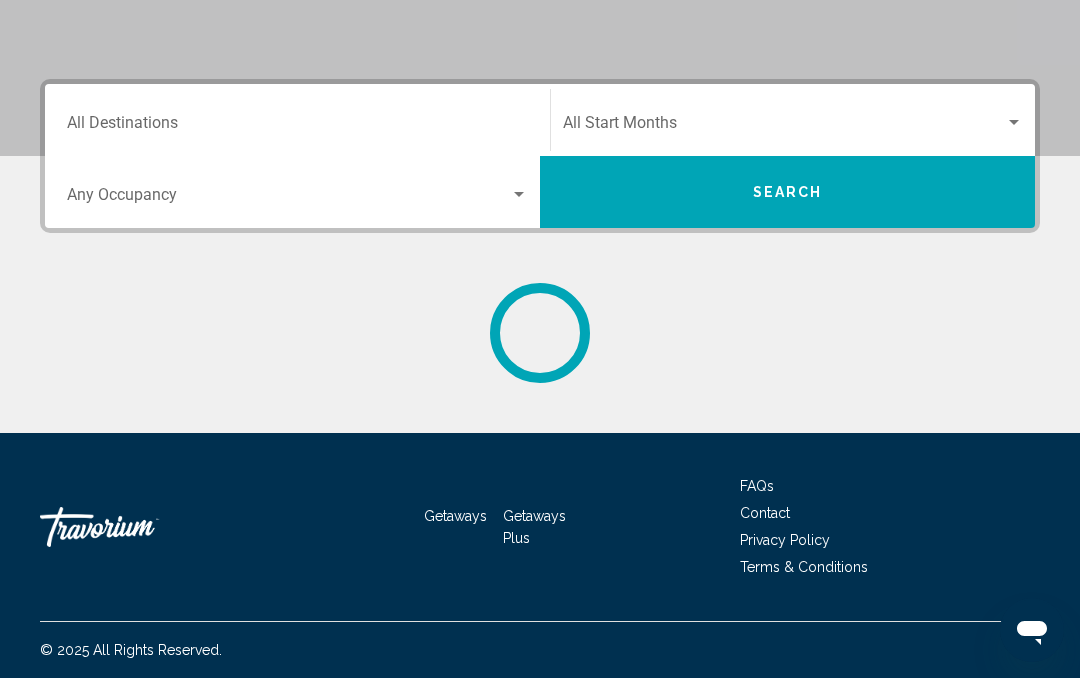 scroll, scrollTop: 0, scrollLeft: 0, axis: both 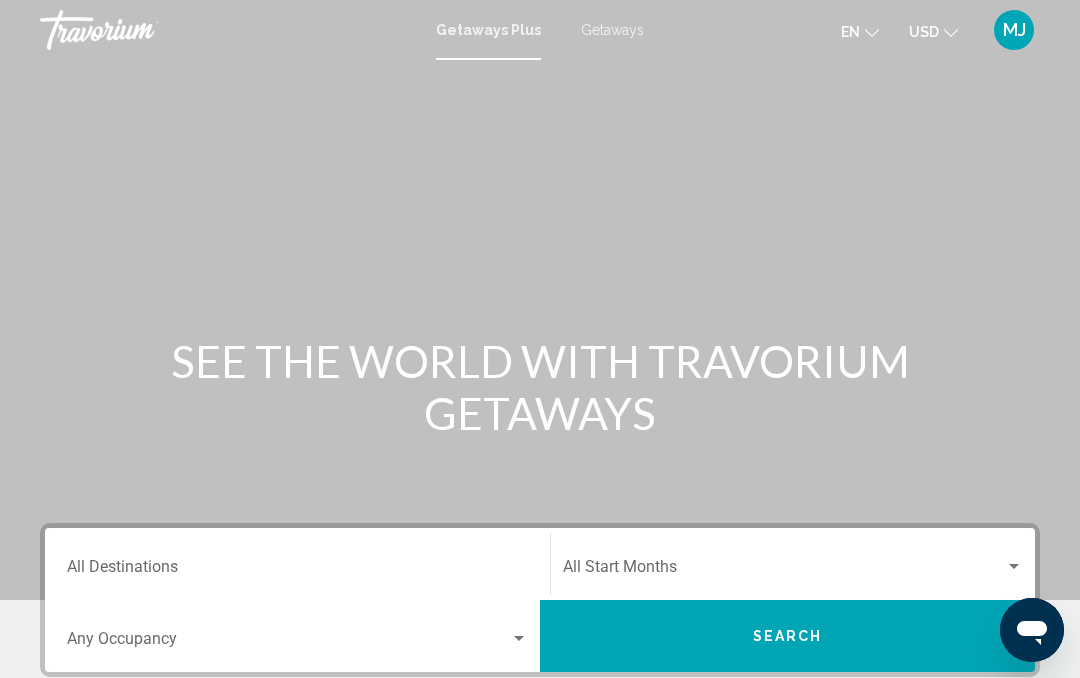click on "Getaways" at bounding box center [612, 30] 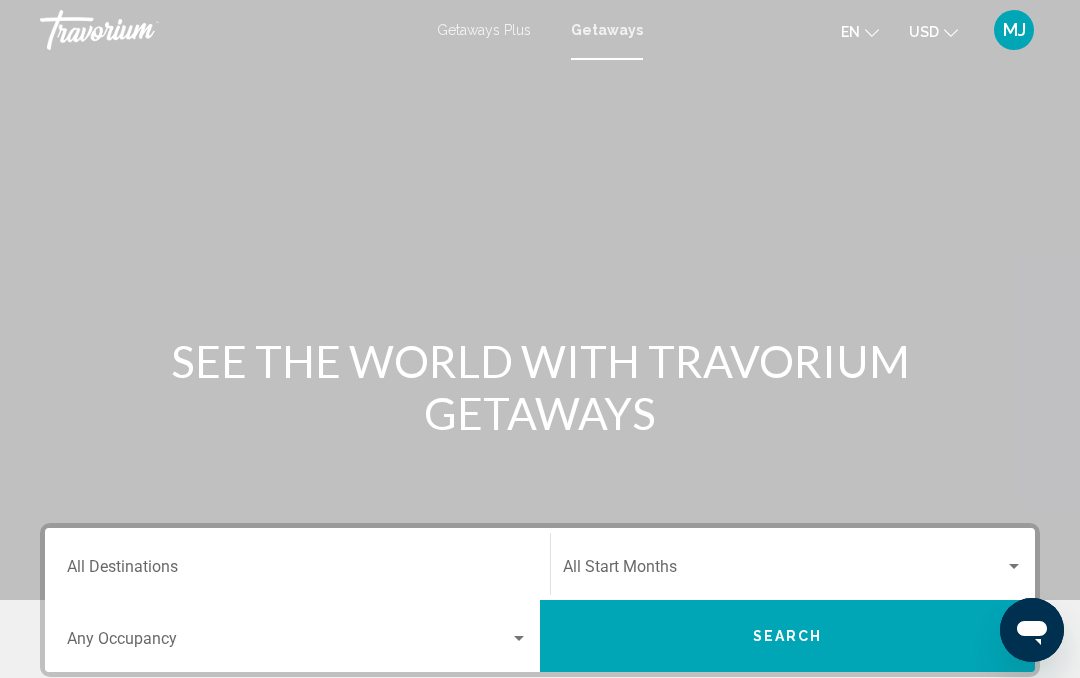 click on "Getaways Plus" at bounding box center [484, 30] 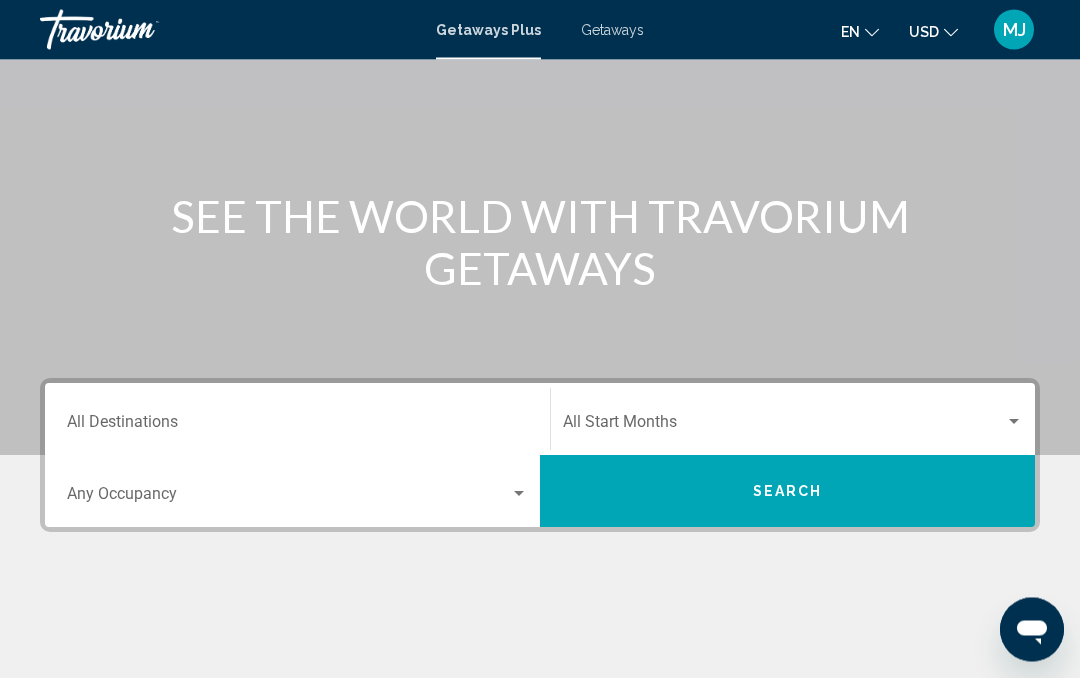 click on "Destination All Destinations" at bounding box center (297, 427) 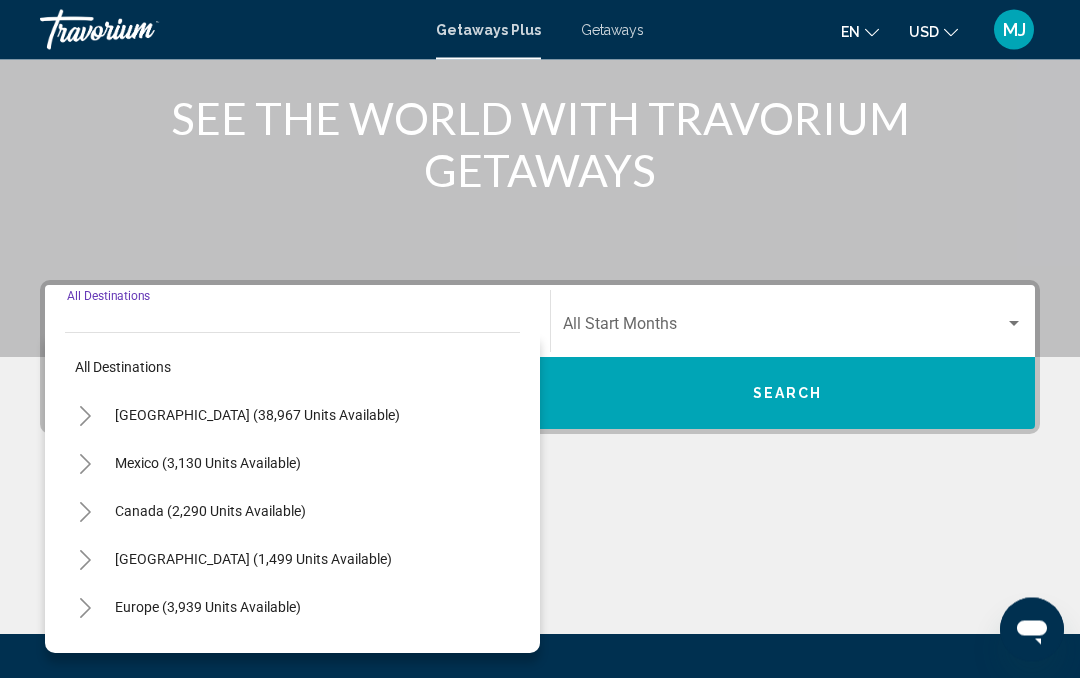 scroll, scrollTop: 357, scrollLeft: 0, axis: vertical 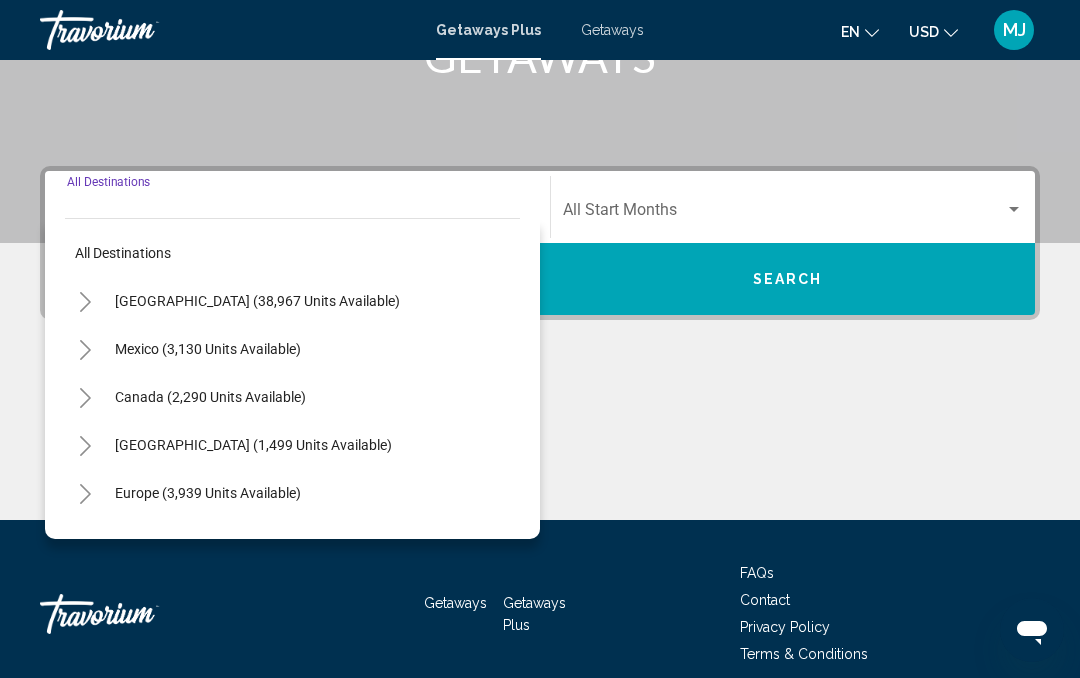 click on "[GEOGRAPHIC_DATA] (38,967 units available)" at bounding box center [208, 349] 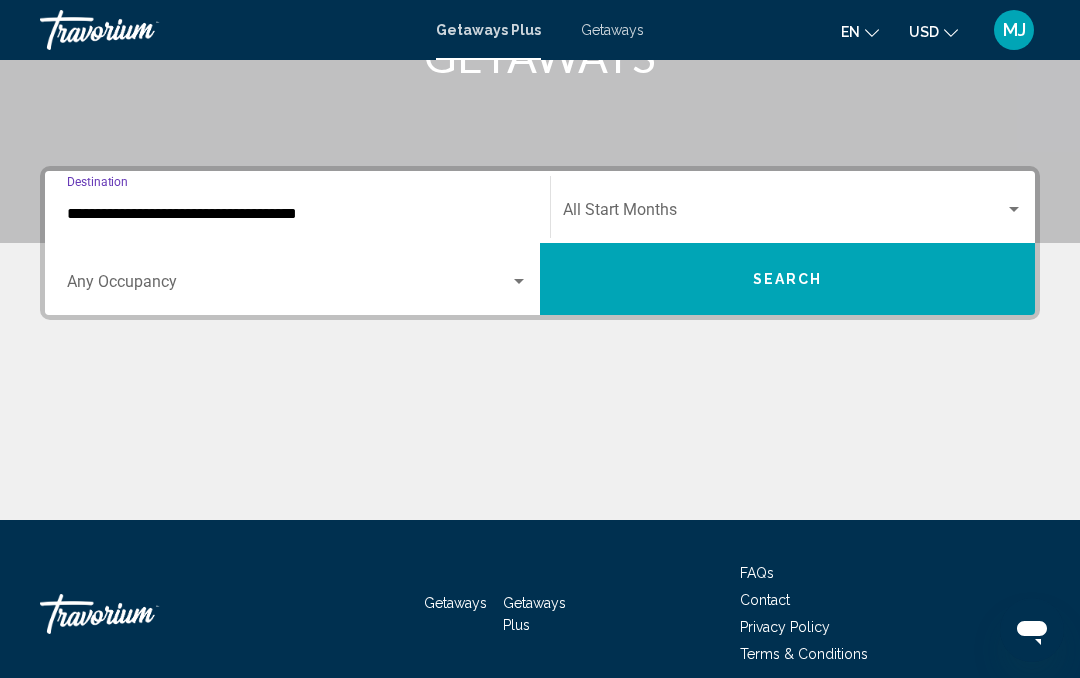 click at bounding box center [519, 282] 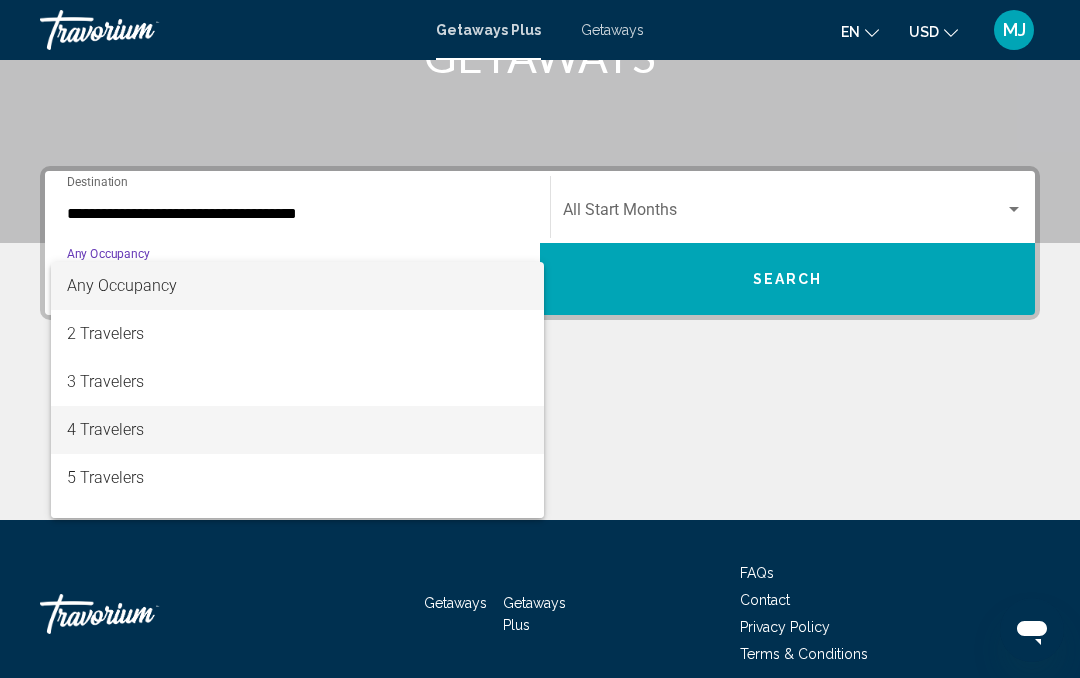 click on "4 Travelers" at bounding box center (297, 430) 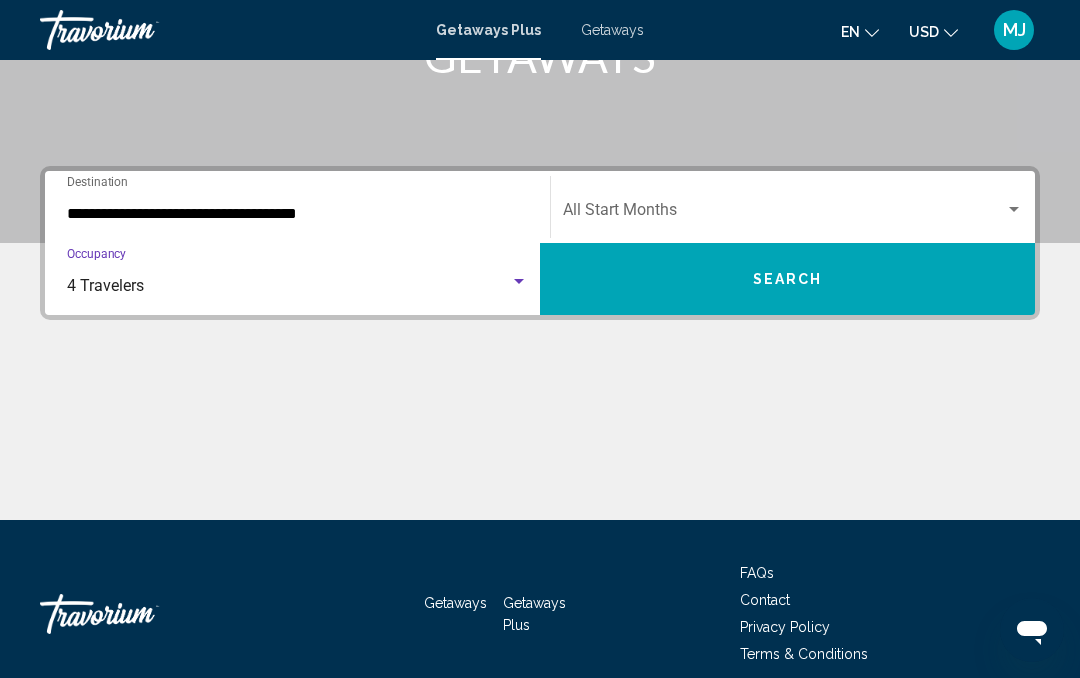 click at bounding box center [1014, 210] 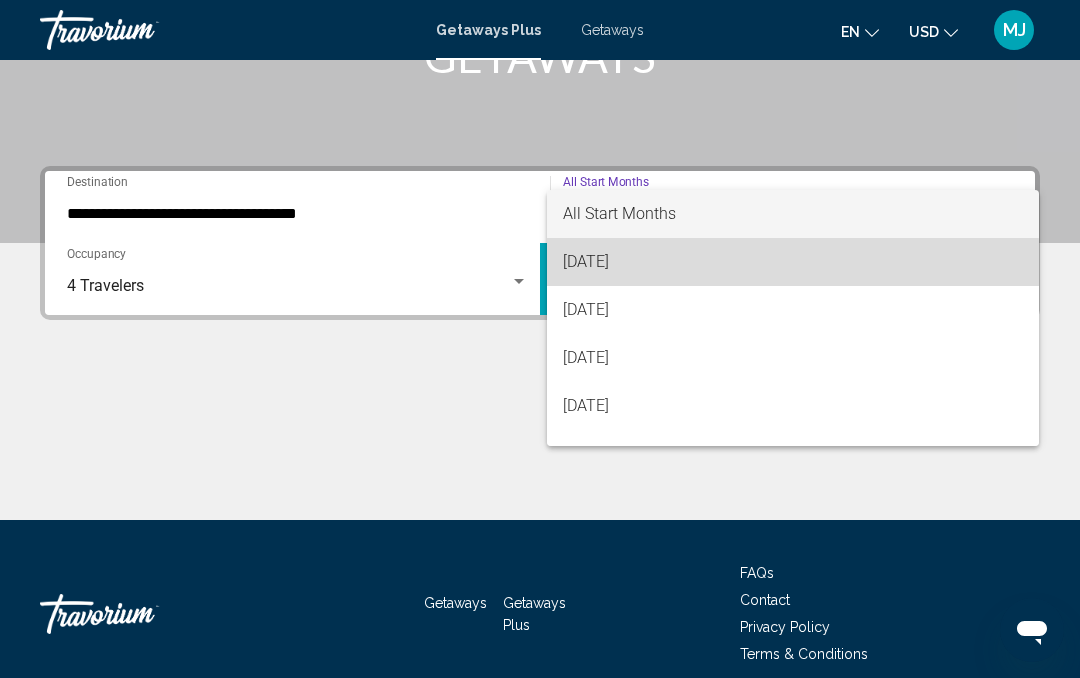 click on "[DATE]" at bounding box center (793, 262) 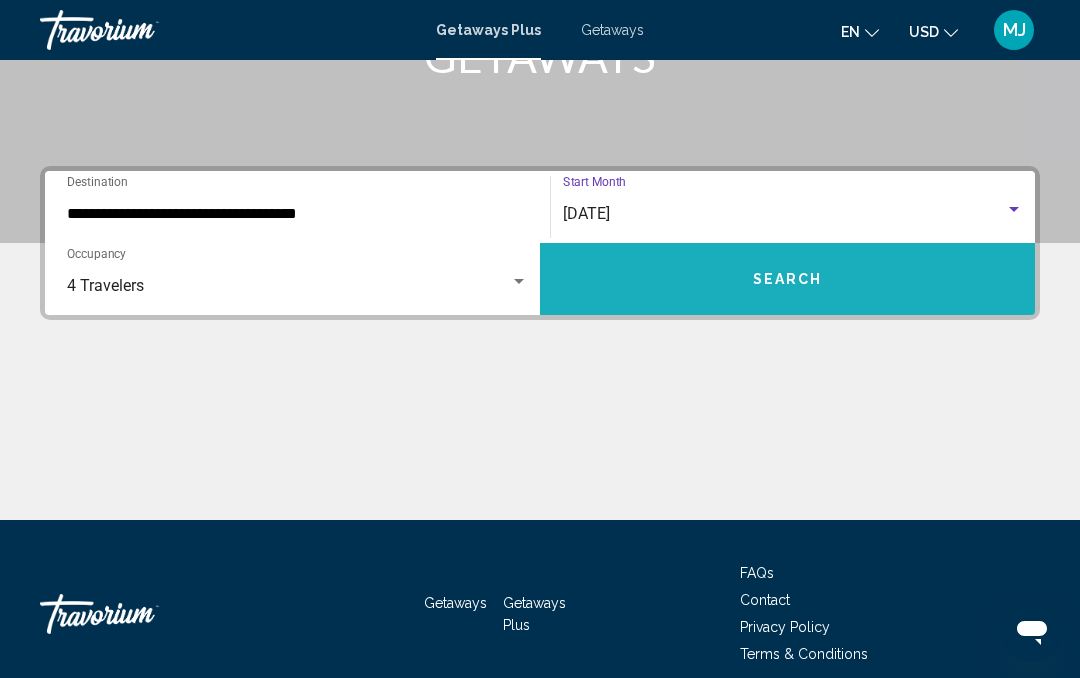 click on "Search" at bounding box center [788, 280] 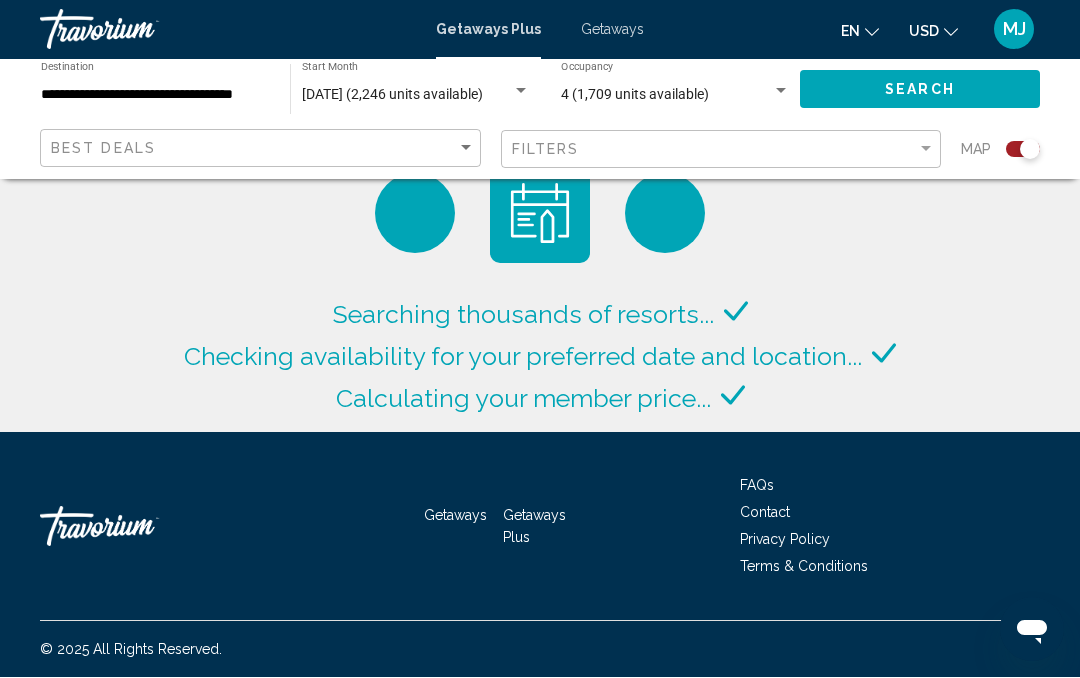 scroll, scrollTop: 88, scrollLeft: 0, axis: vertical 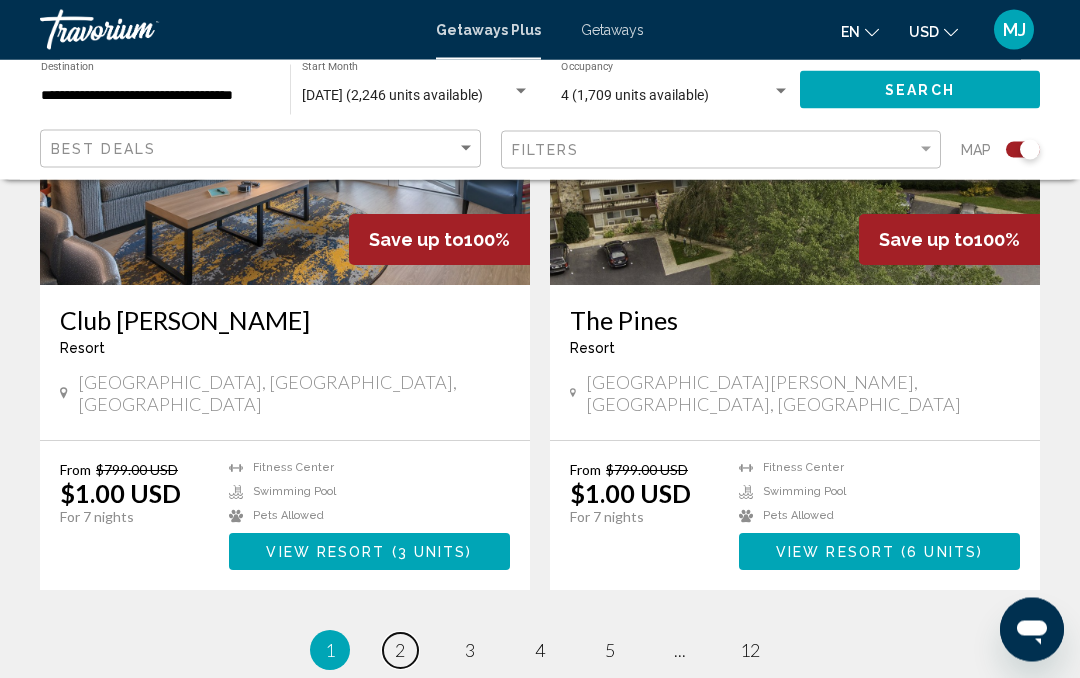 click on "2" at bounding box center [400, 651] 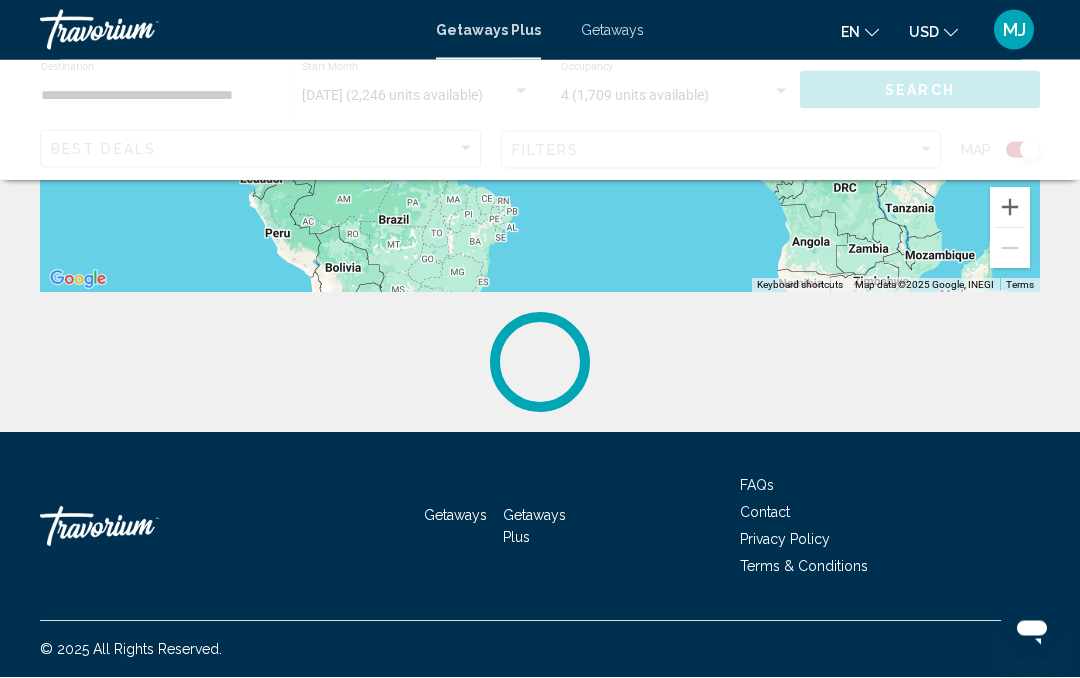 scroll, scrollTop: 0, scrollLeft: 0, axis: both 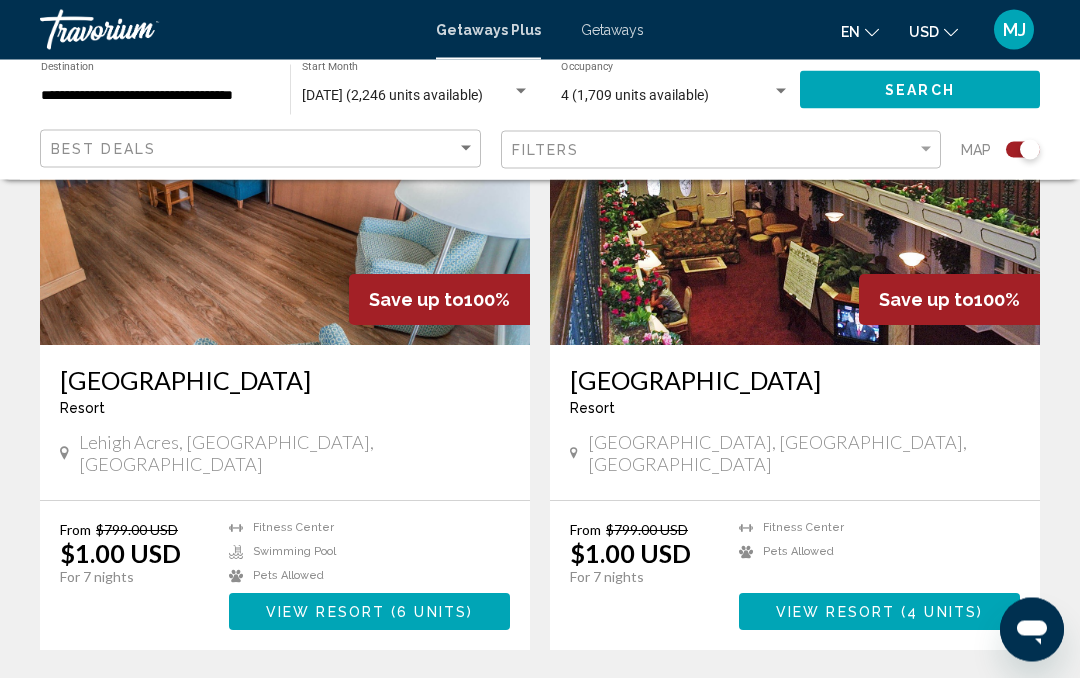 click on "1" at bounding box center (330, 711) 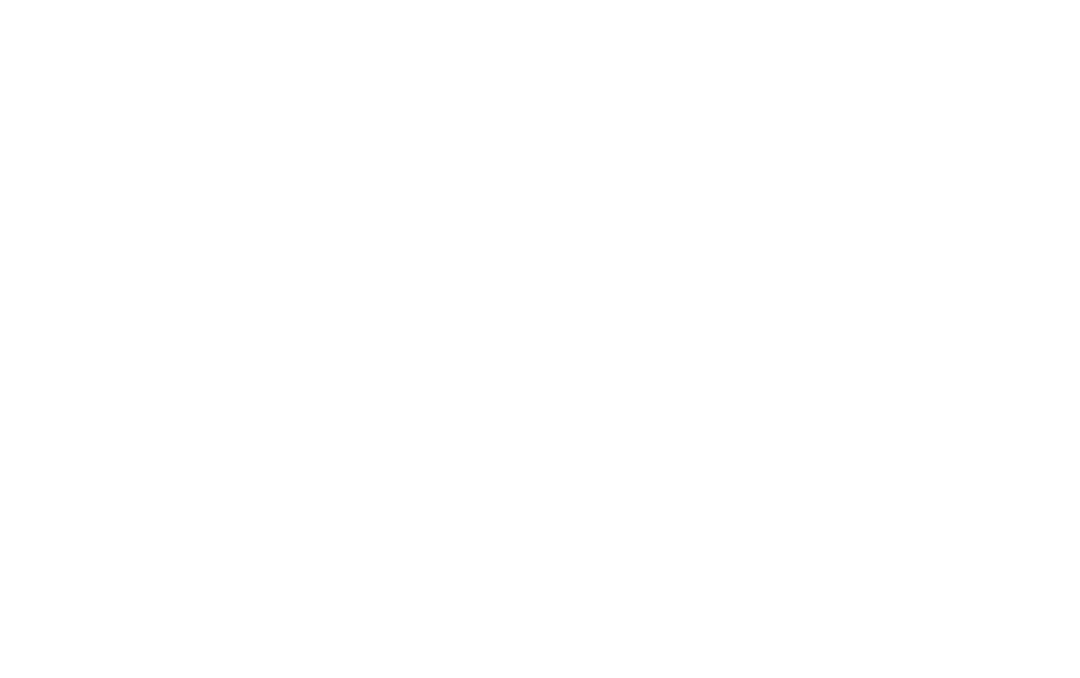 scroll, scrollTop: 0, scrollLeft: 0, axis: both 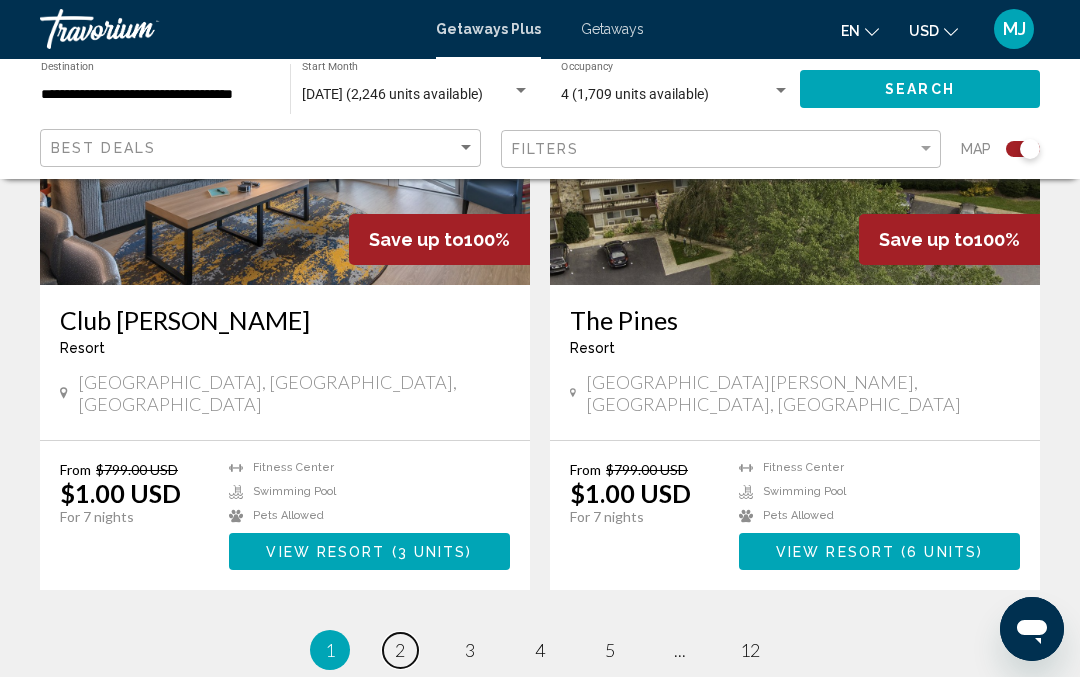 click on "page  2" at bounding box center (400, 651) 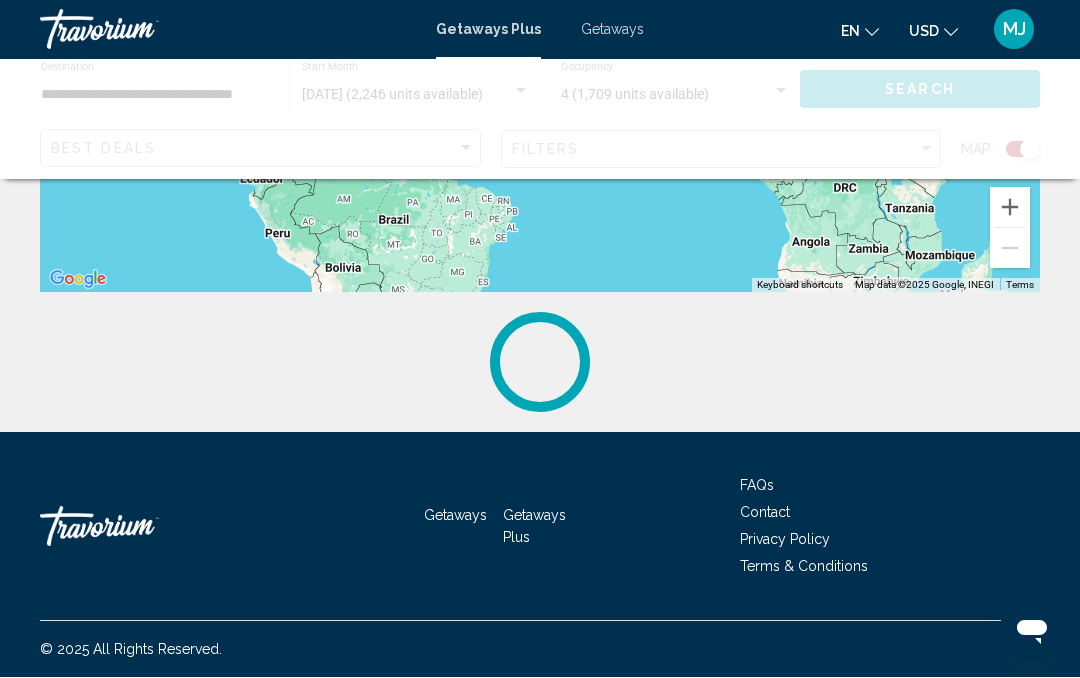 scroll, scrollTop: 0, scrollLeft: 0, axis: both 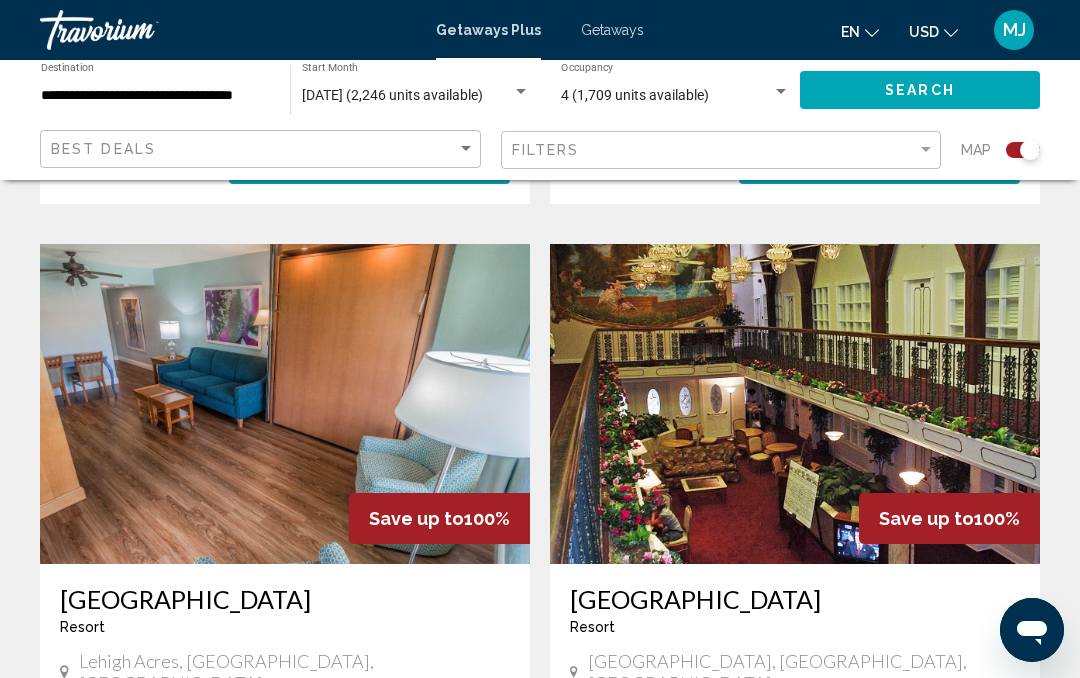 click at bounding box center [898, 831] 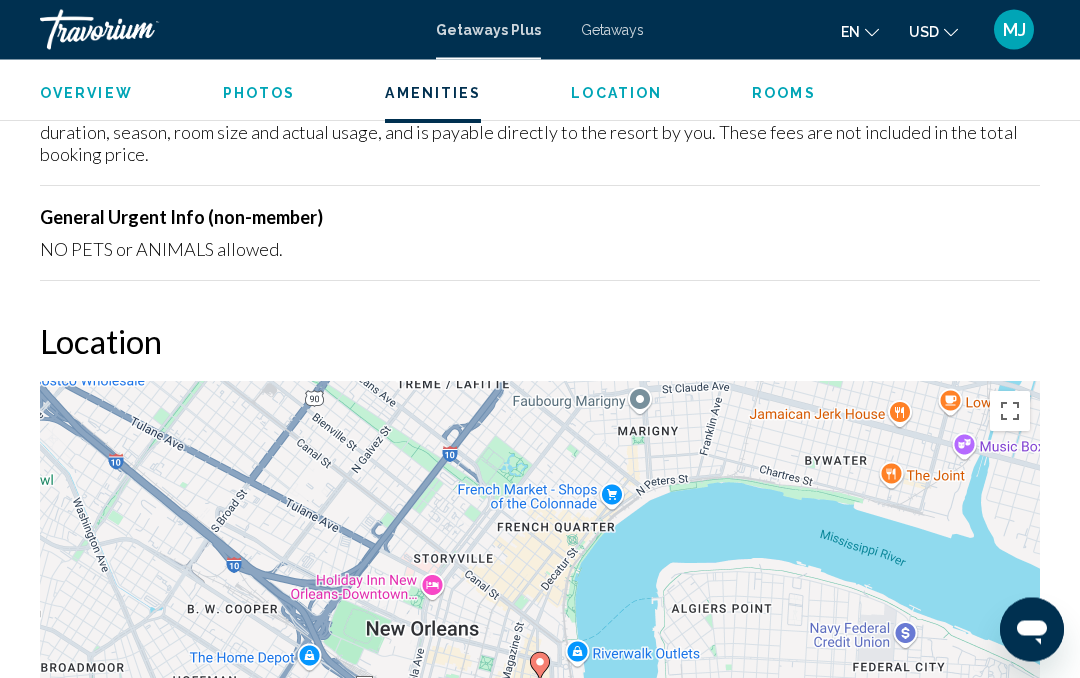 scroll, scrollTop: 2702, scrollLeft: 0, axis: vertical 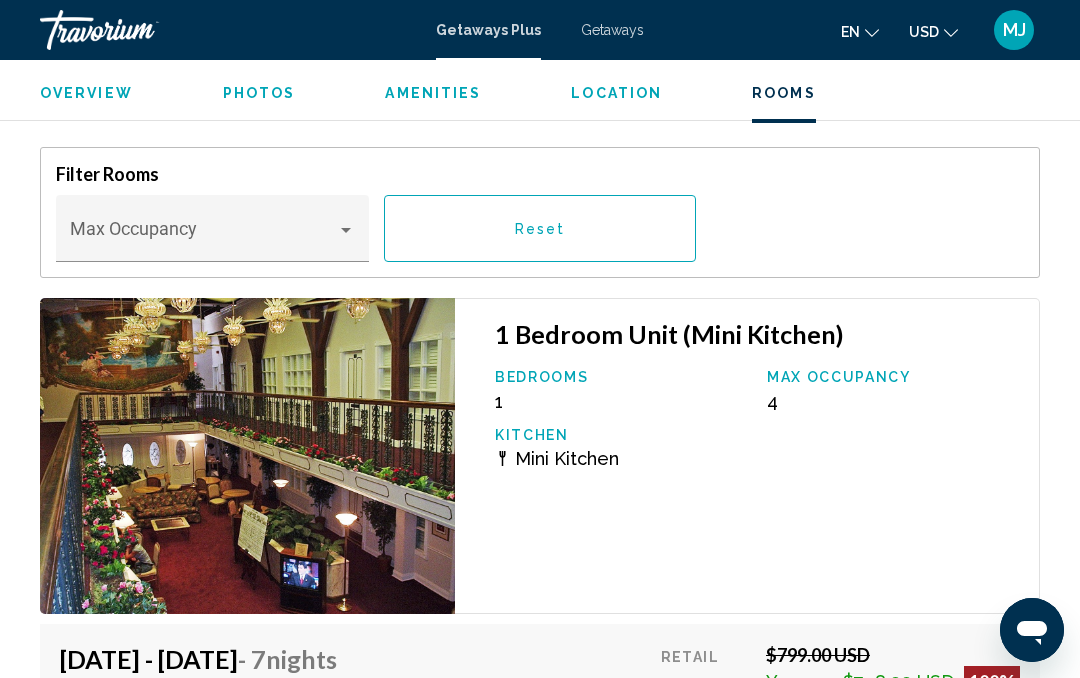 click at bounding box center (346, 230) 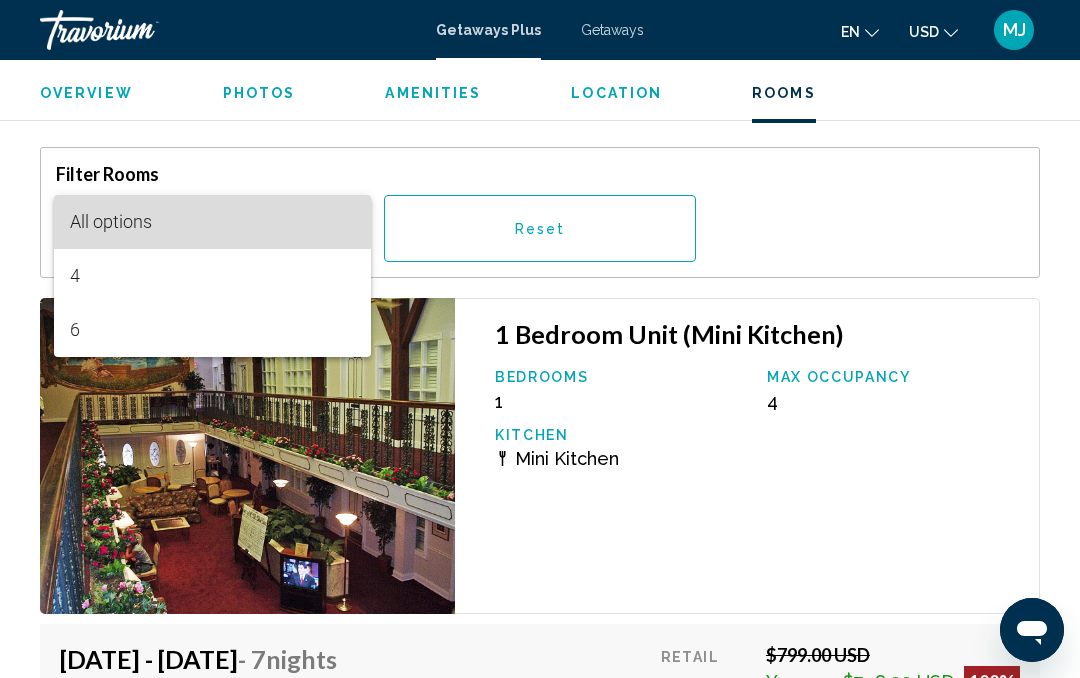 click on "All options" at bounding box center [213, 222] 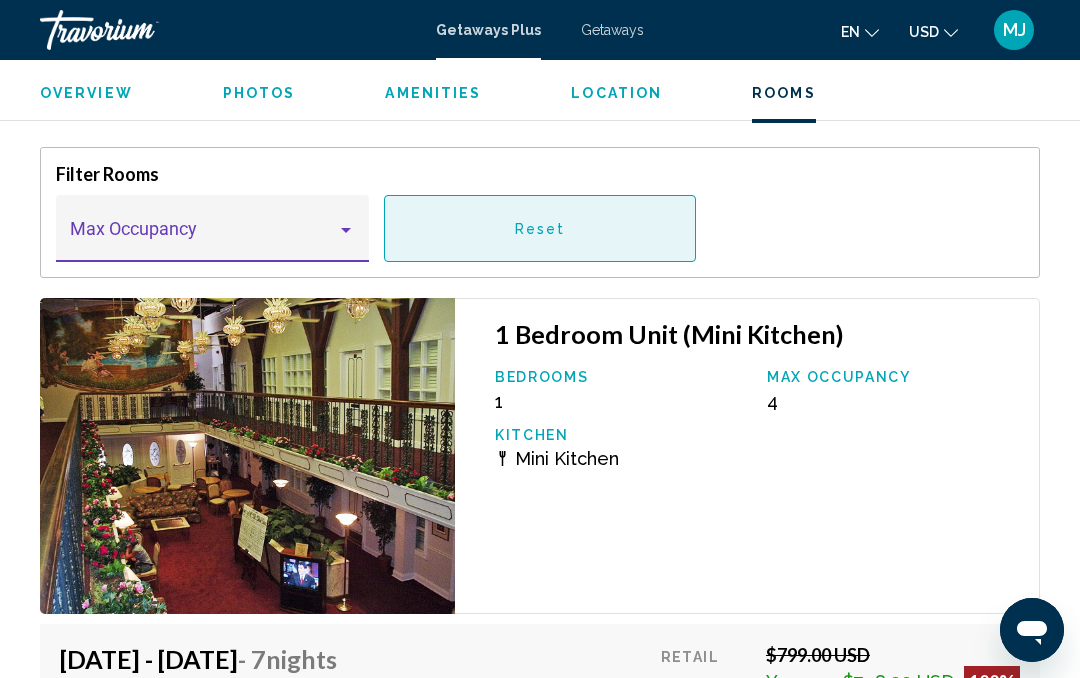 click on "Reset" at bounding box center (540, 229) 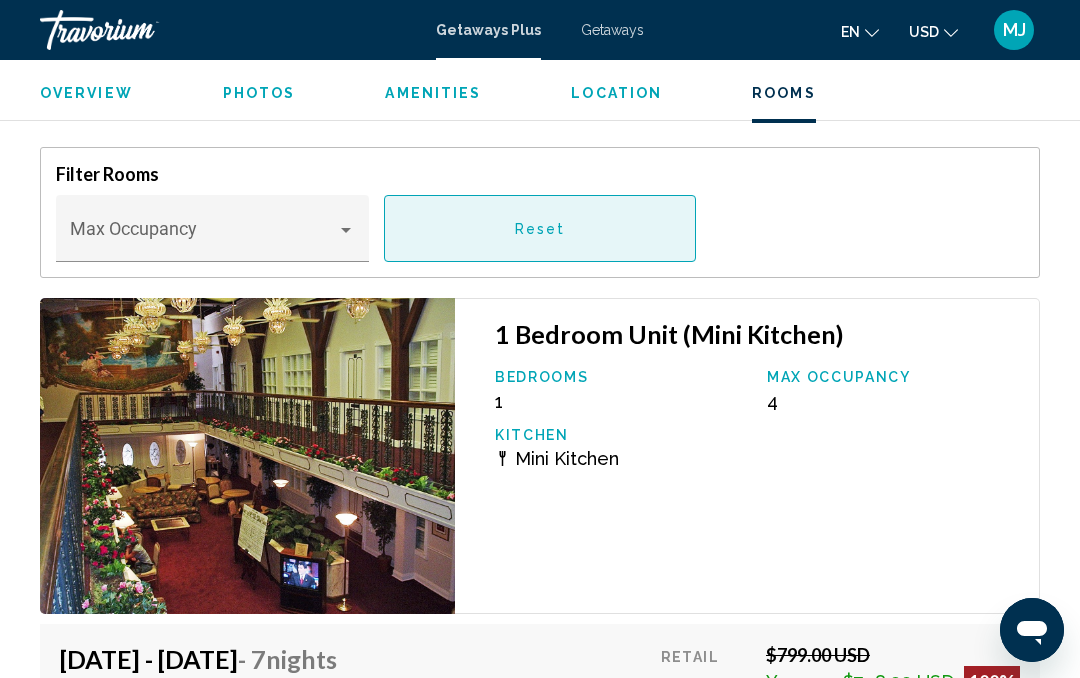 click on "Reset" at bounding box center (540, 229) 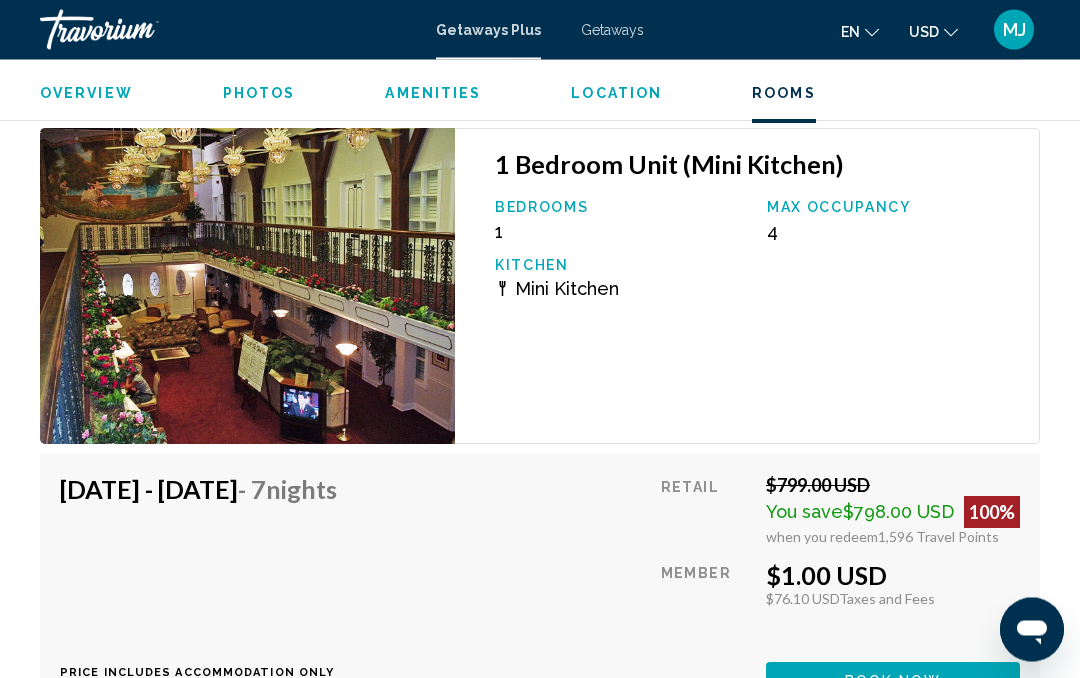 scroll, scrollTop: 3809, scrollLeft: 0, axis: vertical 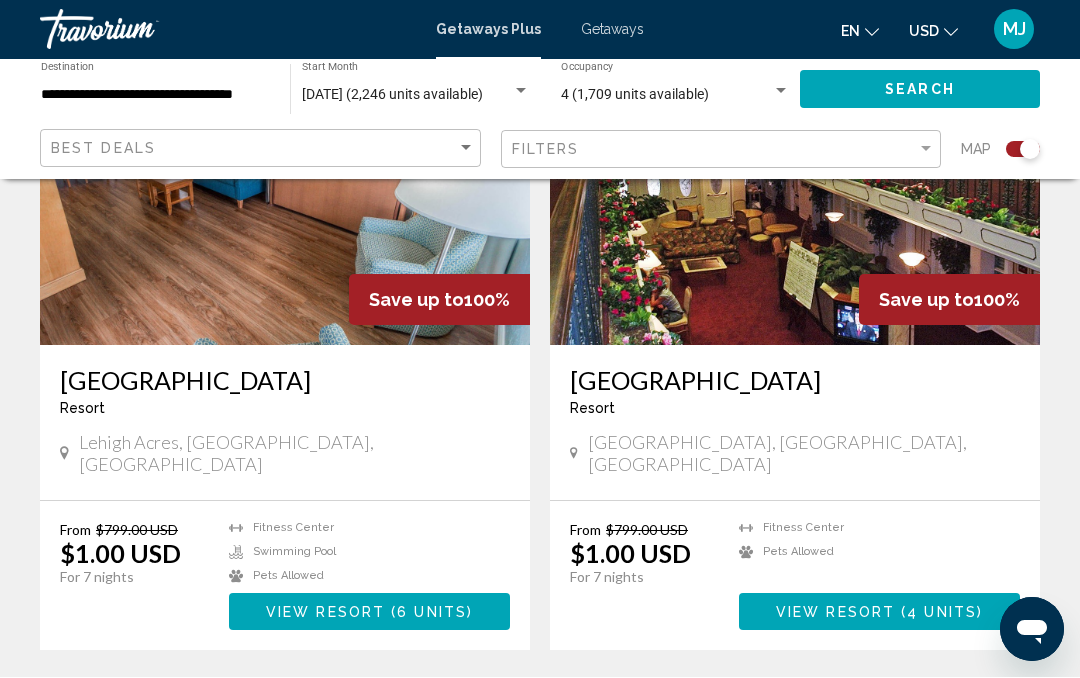 click on "page  3" at bounding box center (470, 711) 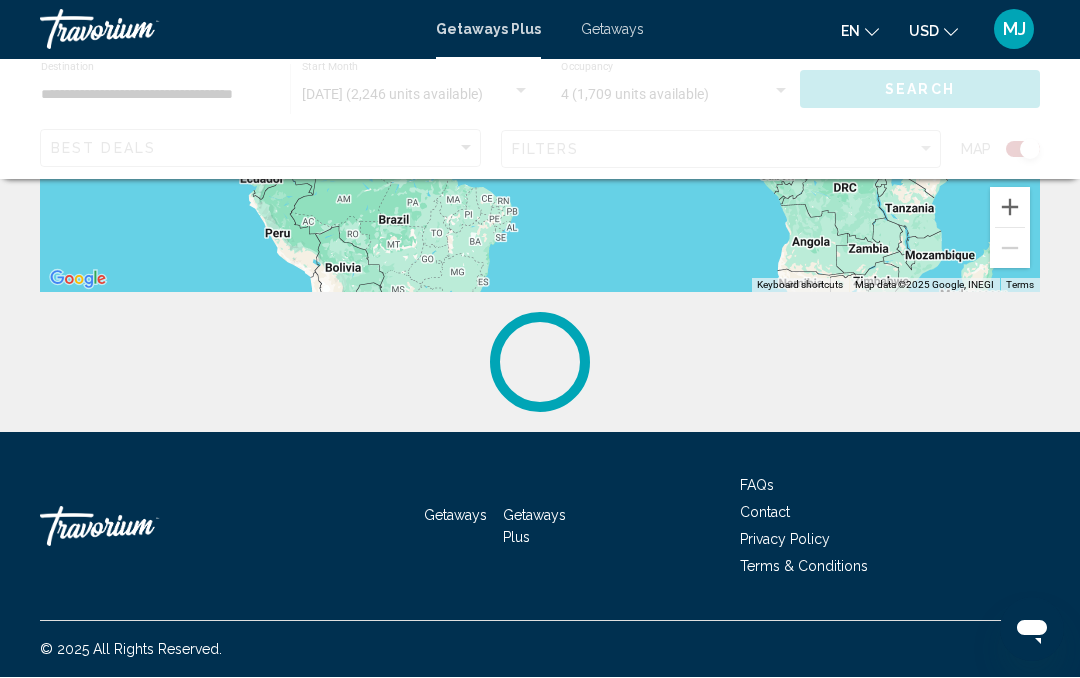 scroll, scrollTop: 0, scrollLeft: 0, axis: both 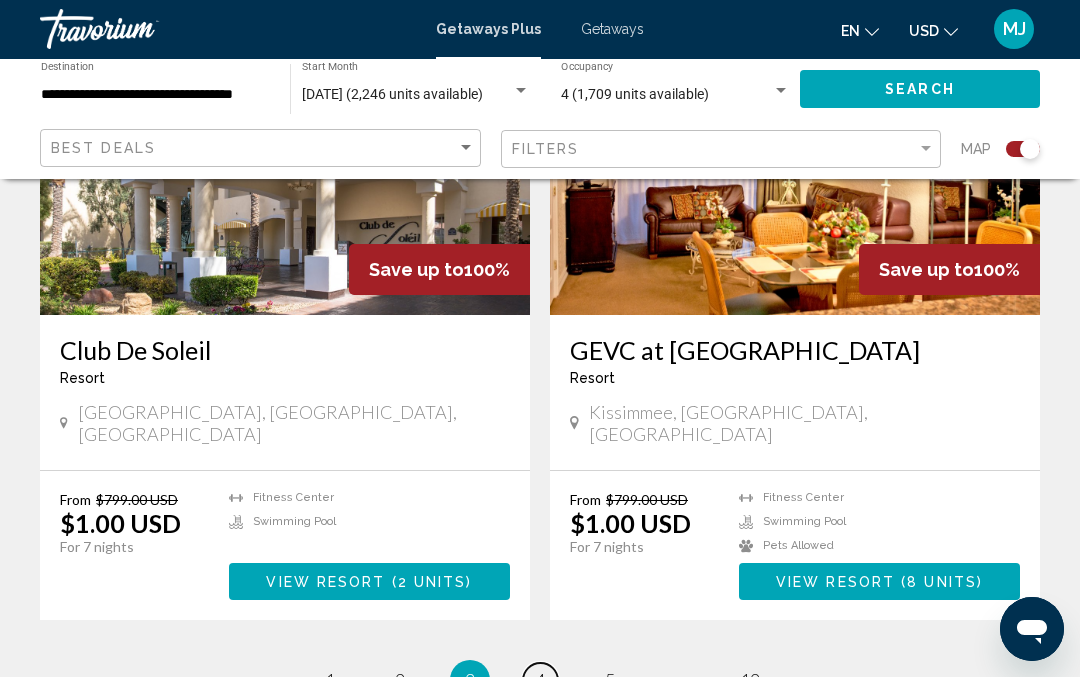 click on "page  4" at bounding box center [540, 681] 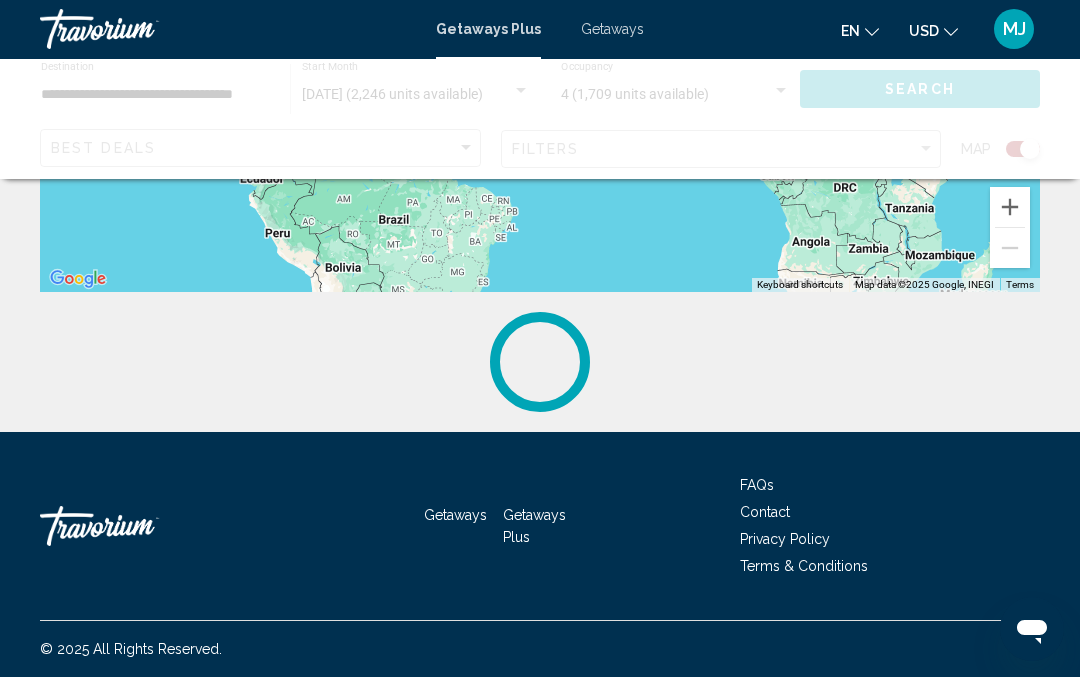 scroll, scrollTop: 0, scrollLeft: 0, axis: both 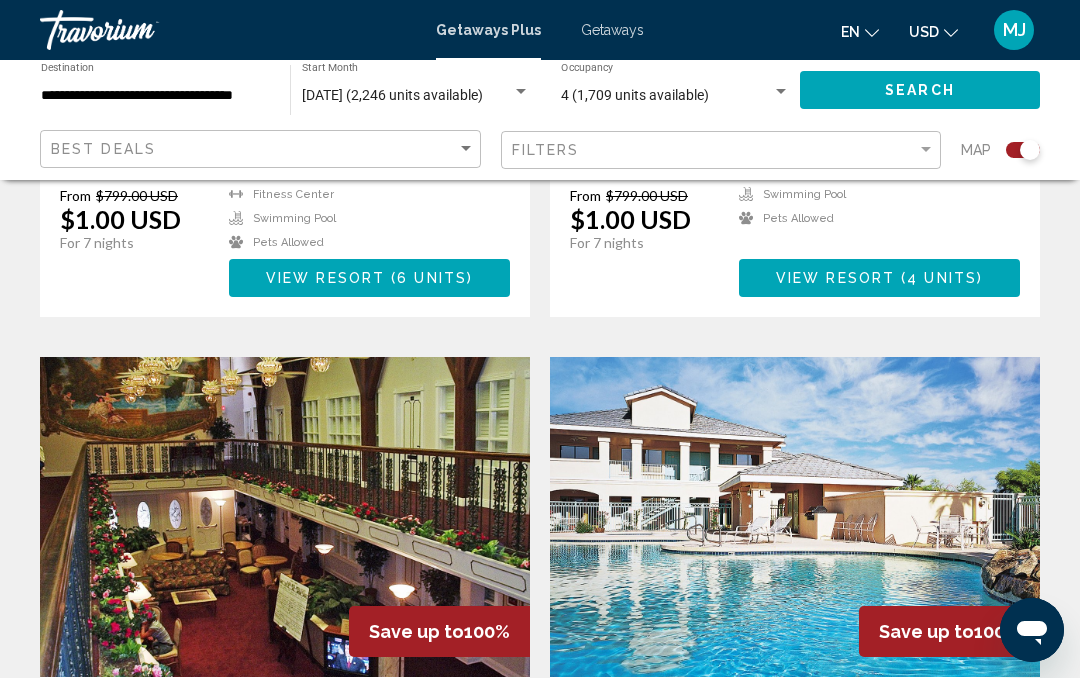 click on "4 units" at bounding box center (432, 944) 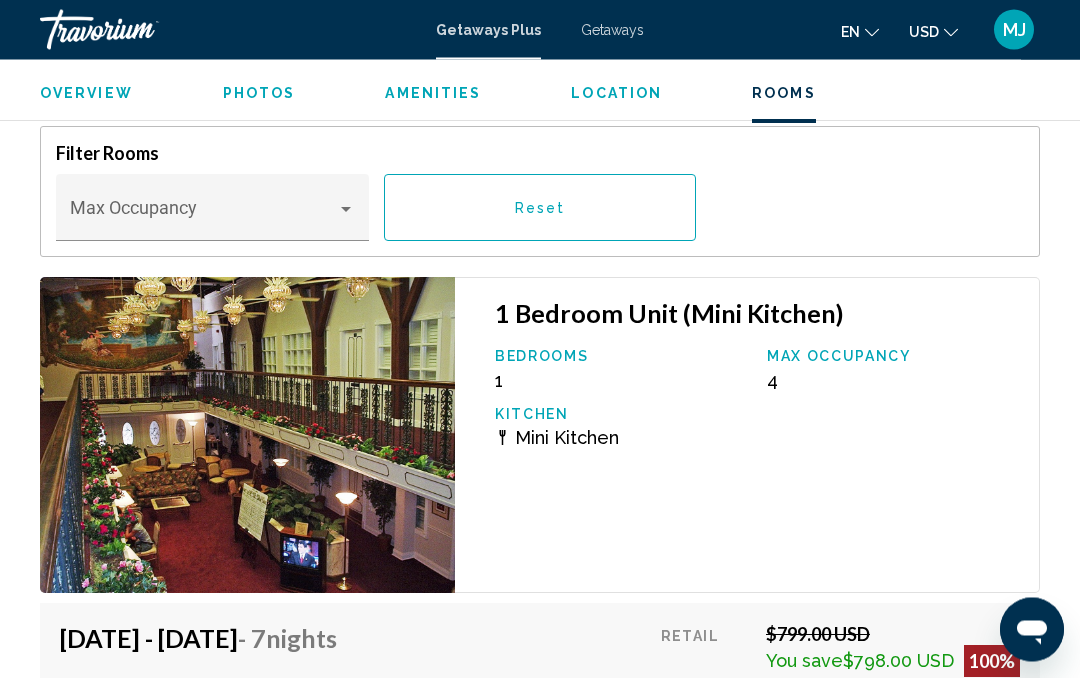 scroll, scrollTop: 3661, scrollLeft: 0, axis: vertical 